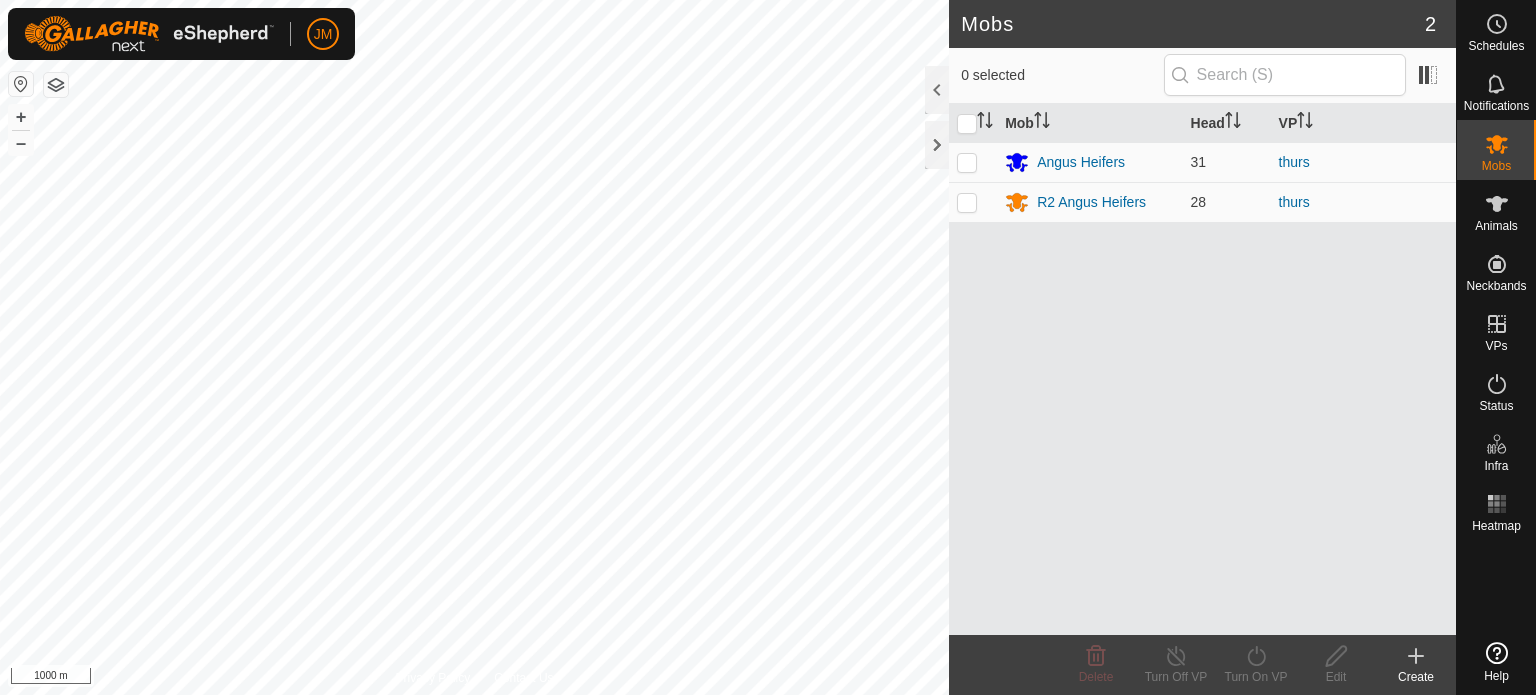 scroll, scrollTop: 0, scrollLeft: 0, axis: both 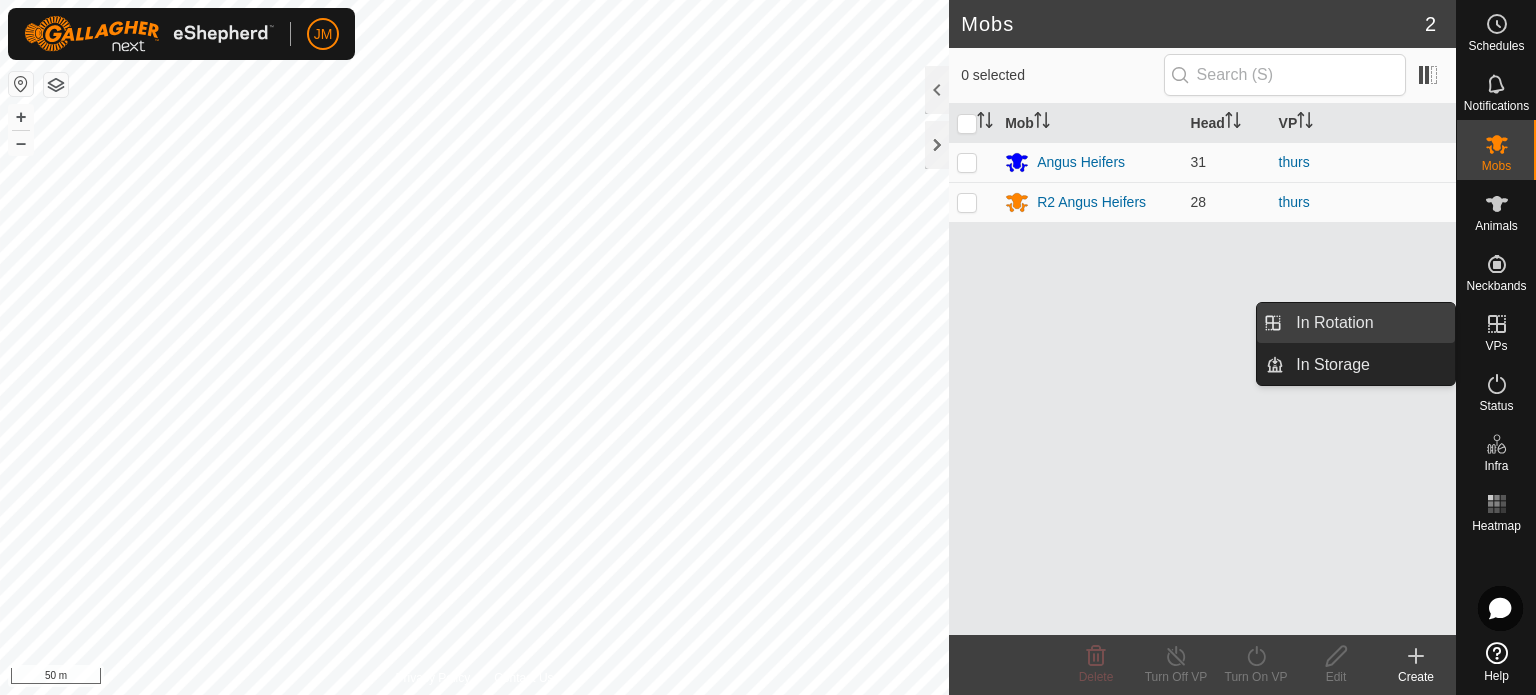 click on "In Rotation" at bounding box center (1369, 323) 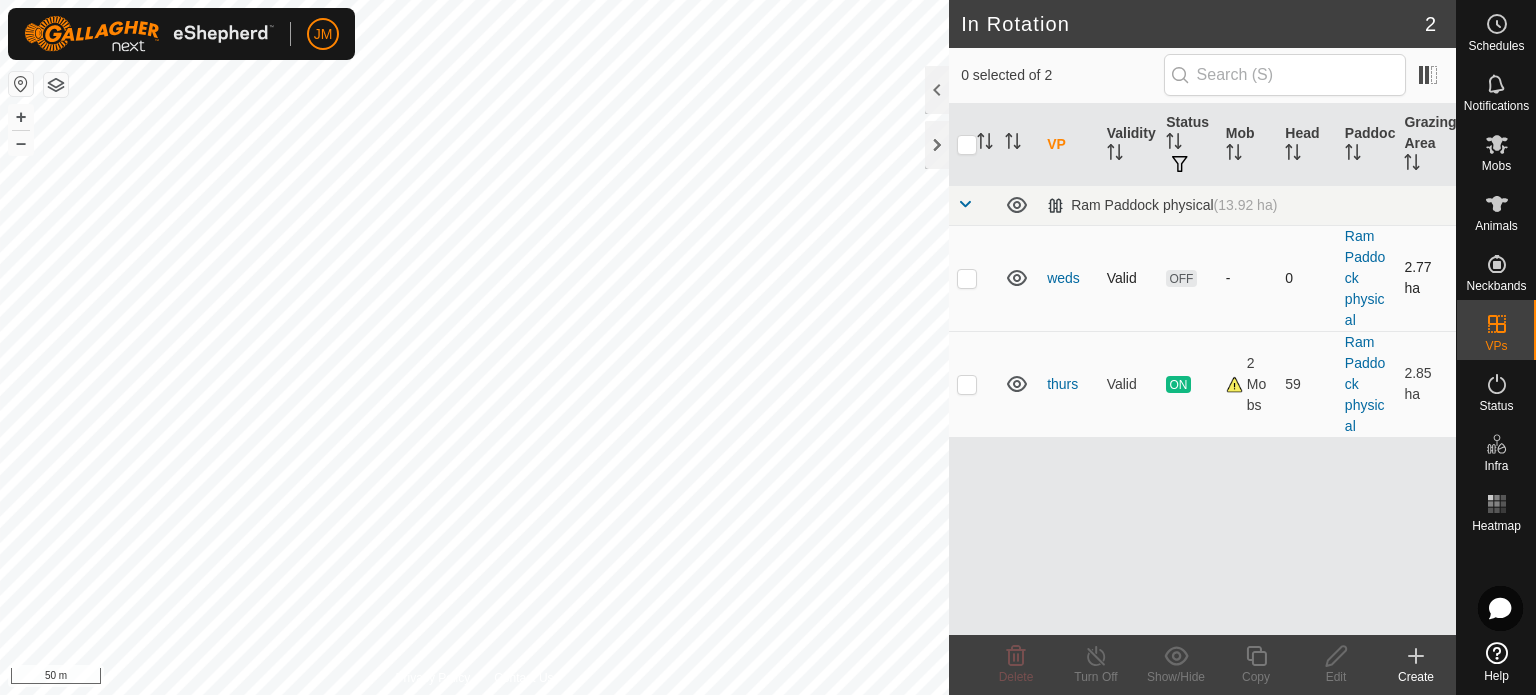 click at bounding box center (967, 278) 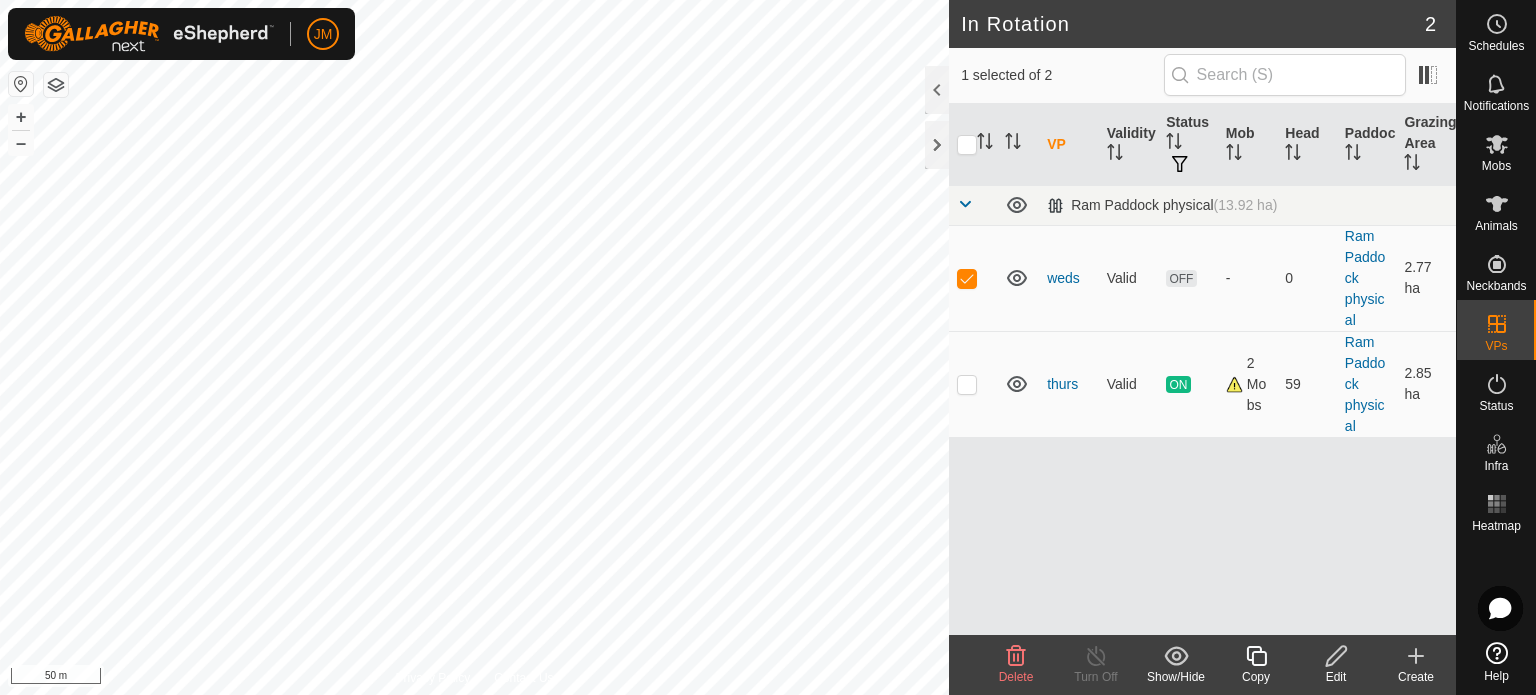 click 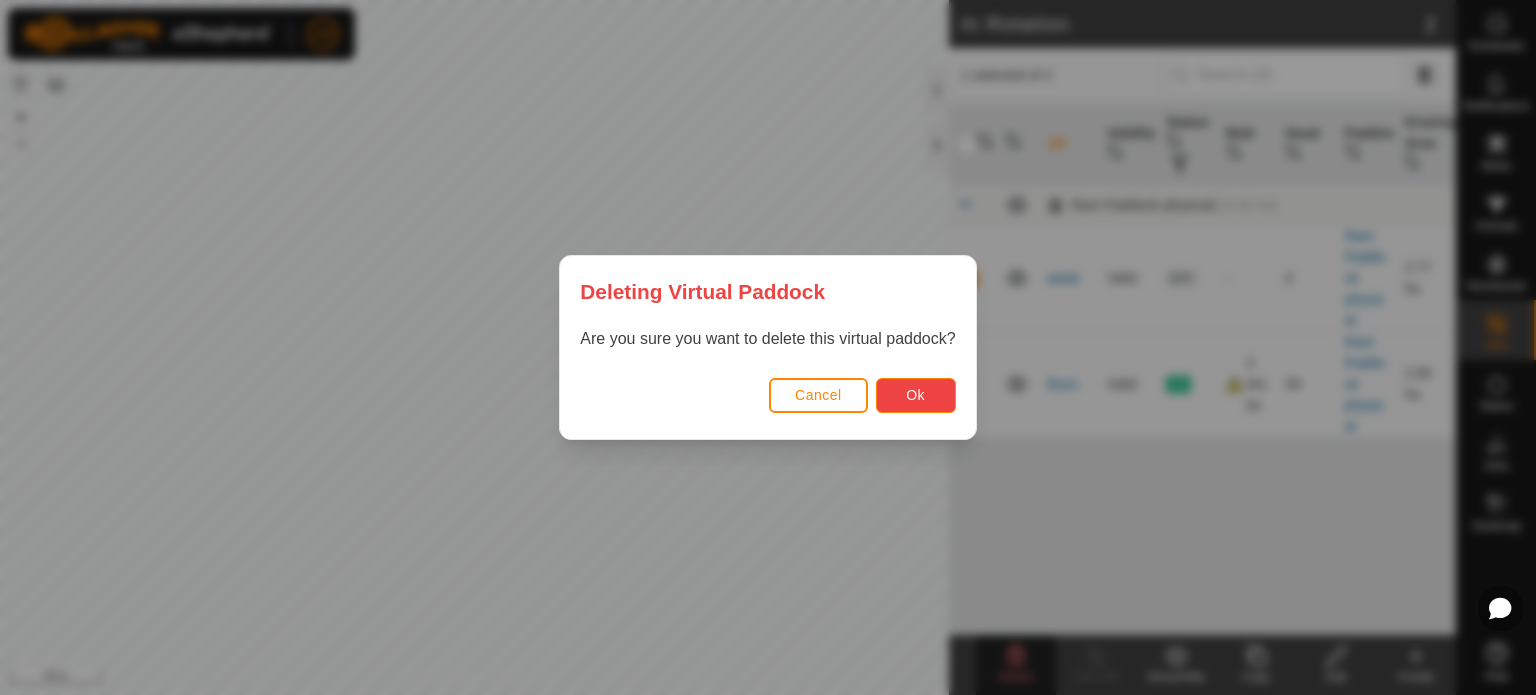 click on "Ok" at bounding box center [915, 395] 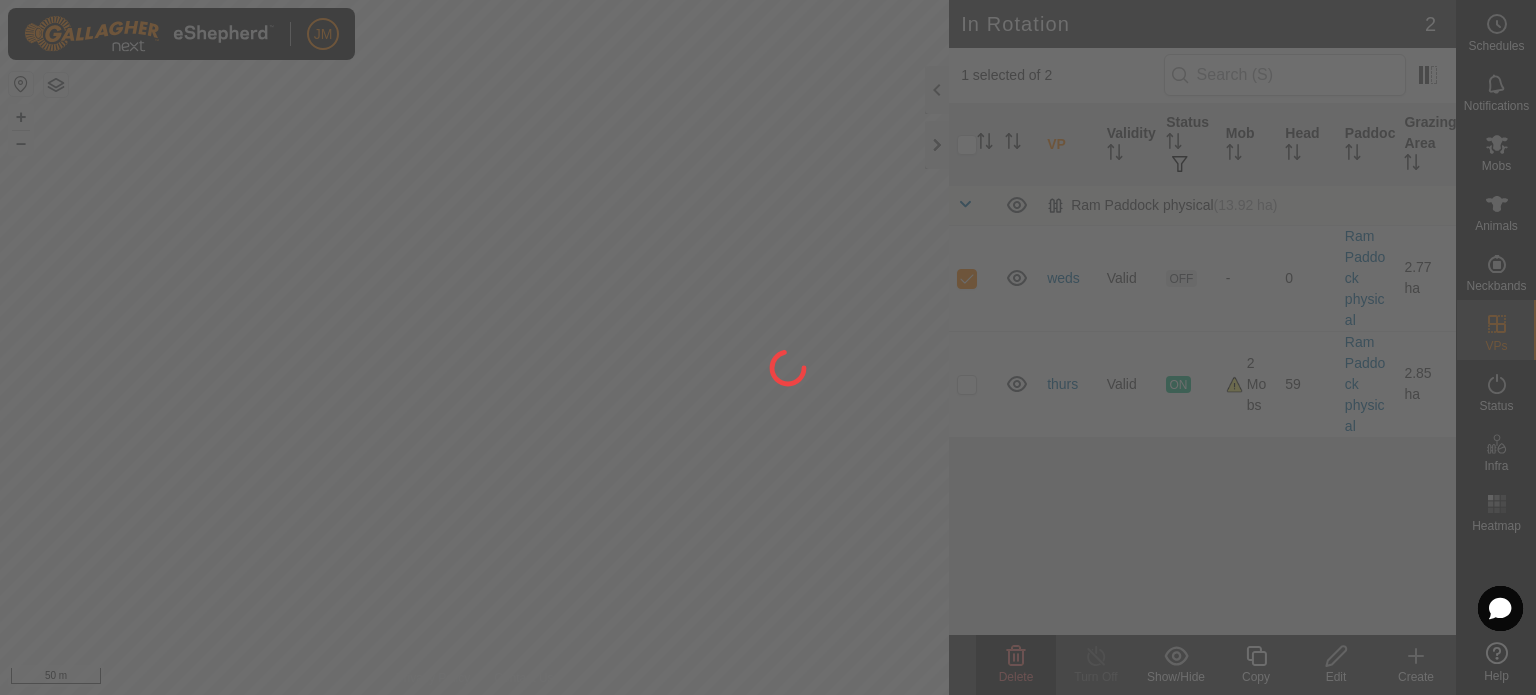 checkbox on "false" 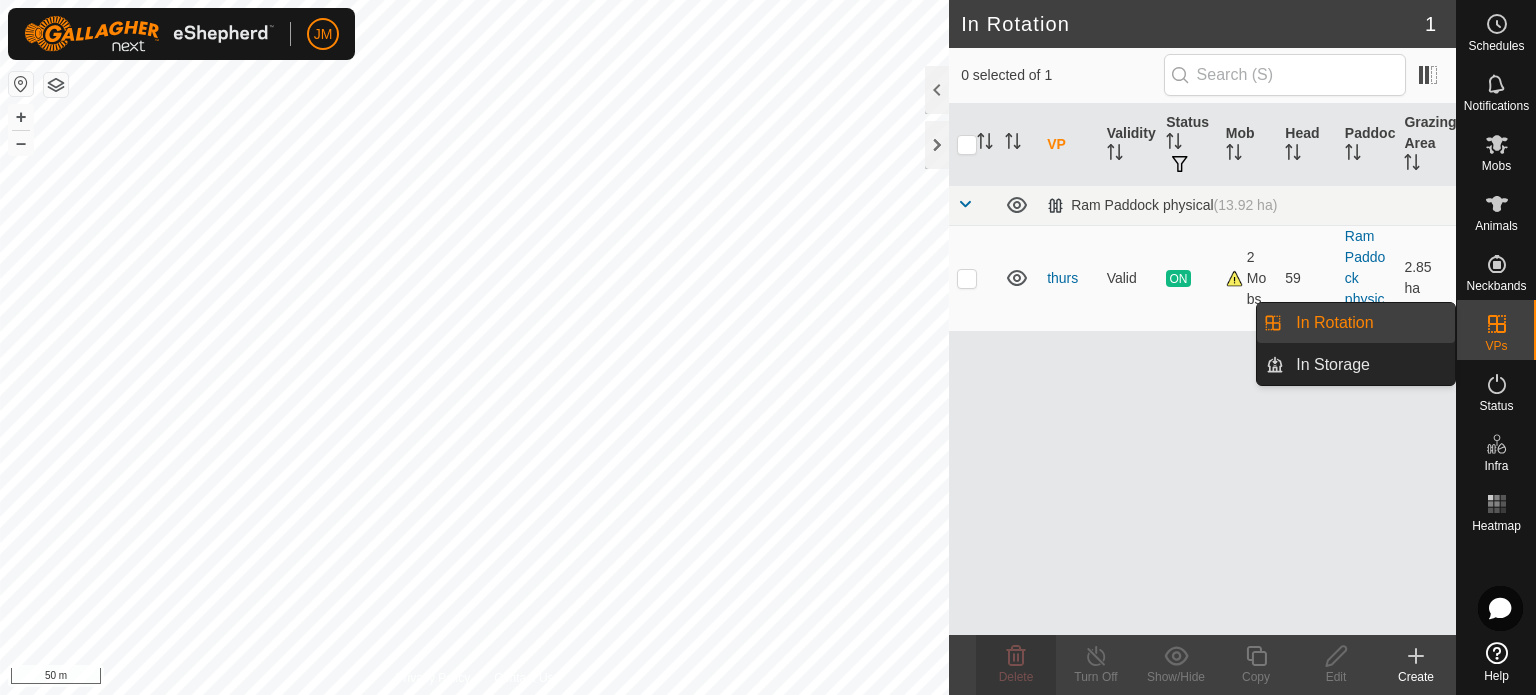 click on "In Rotation" at bounding box center [1369, 323] 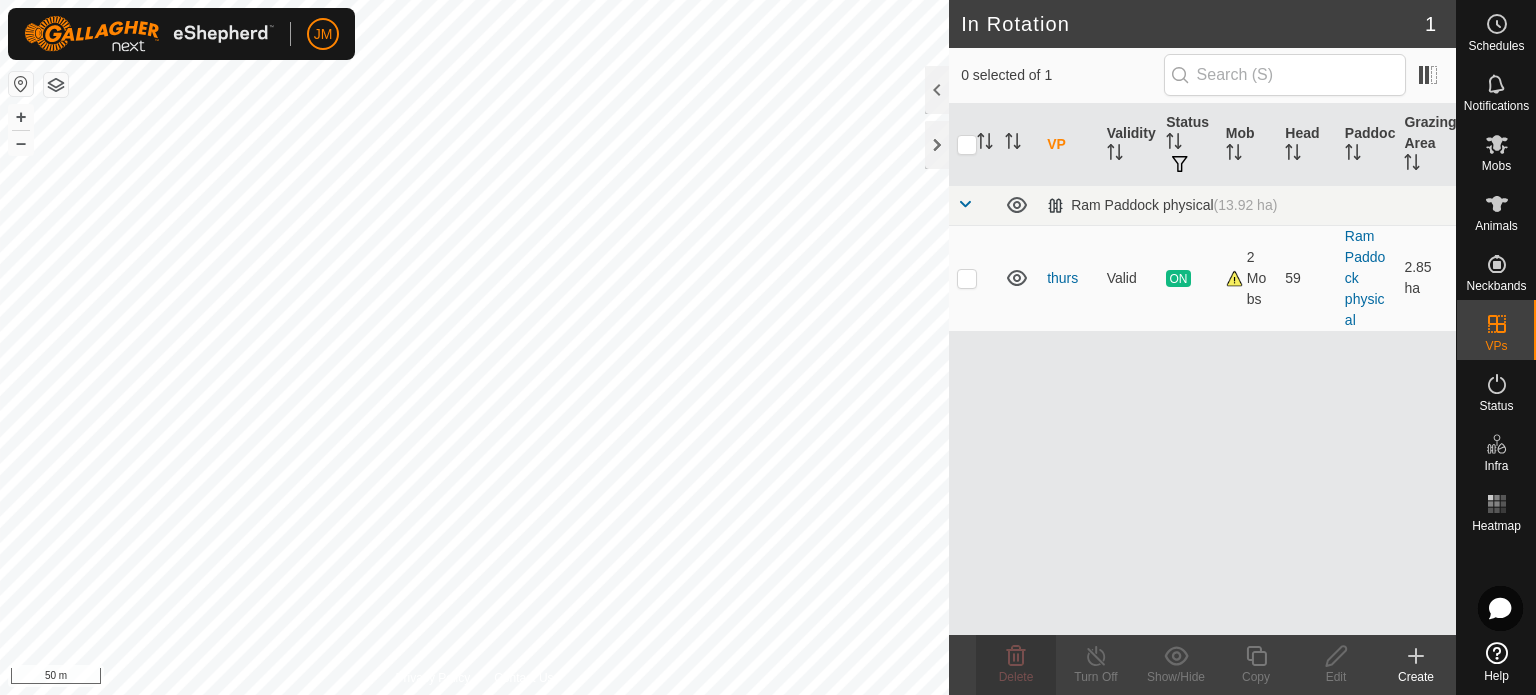click 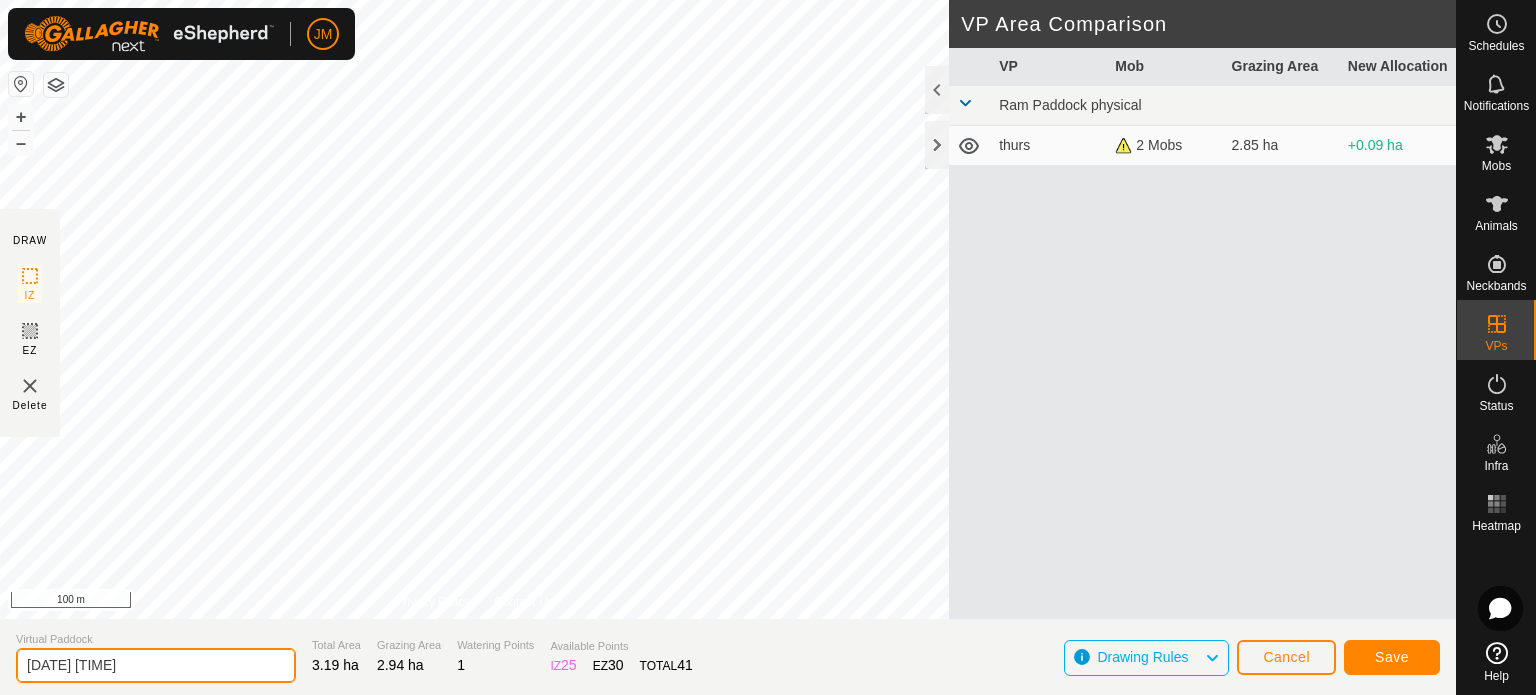 click on "2025-08-08 064204" 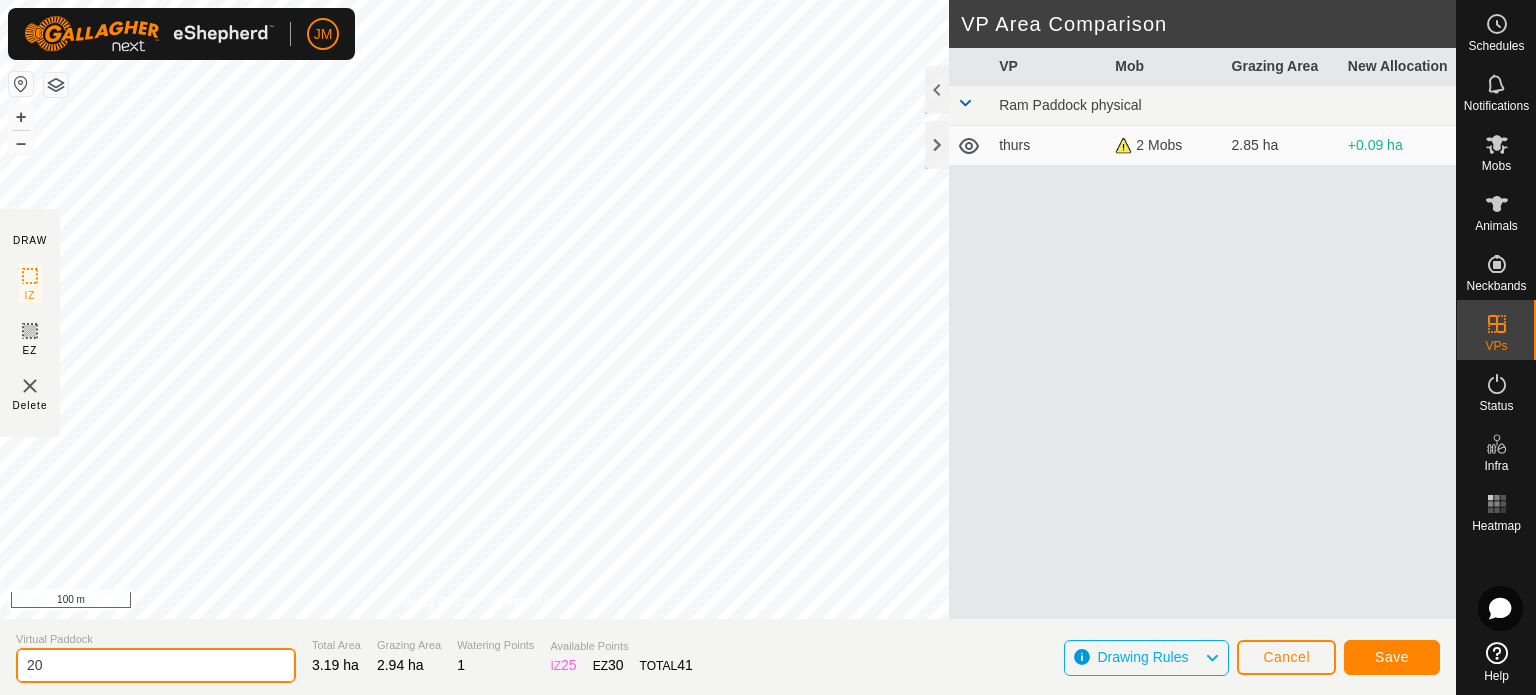 type on "2" 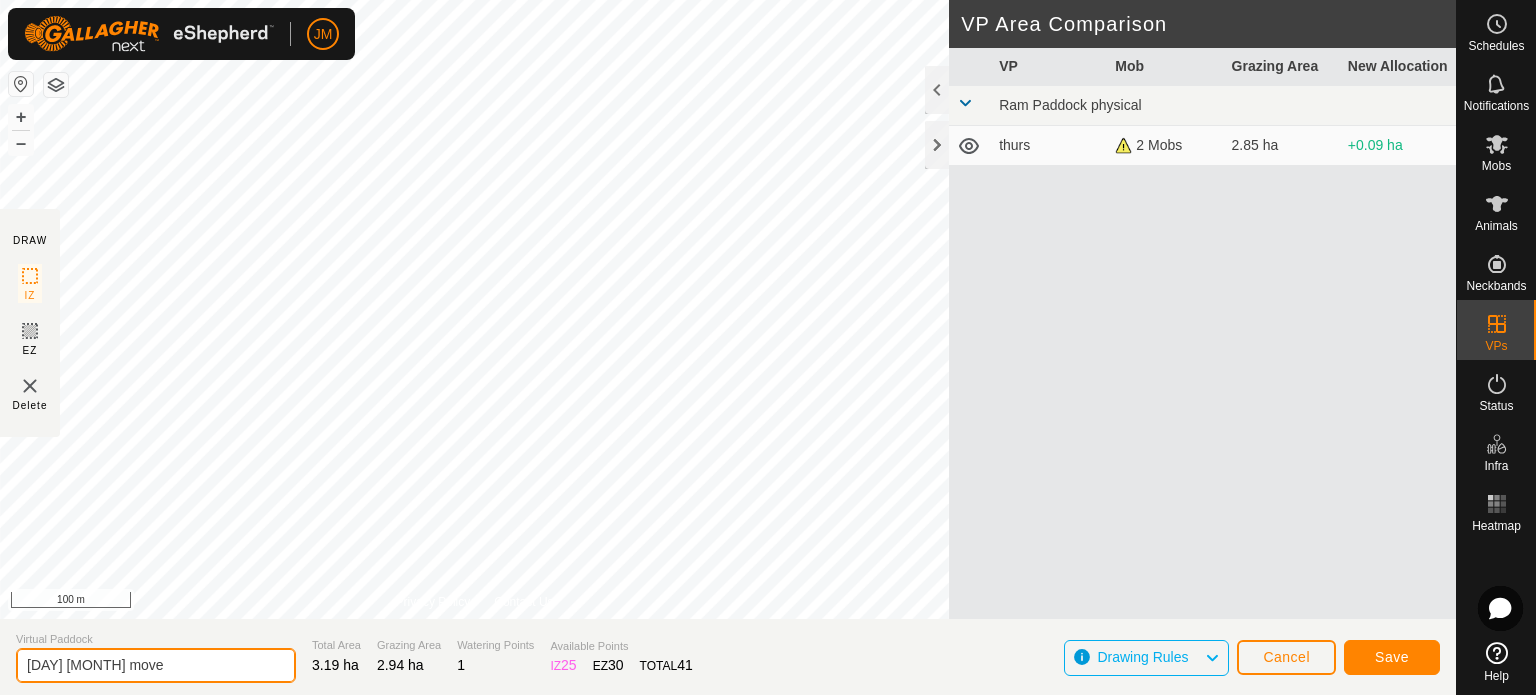 type on "fri move" 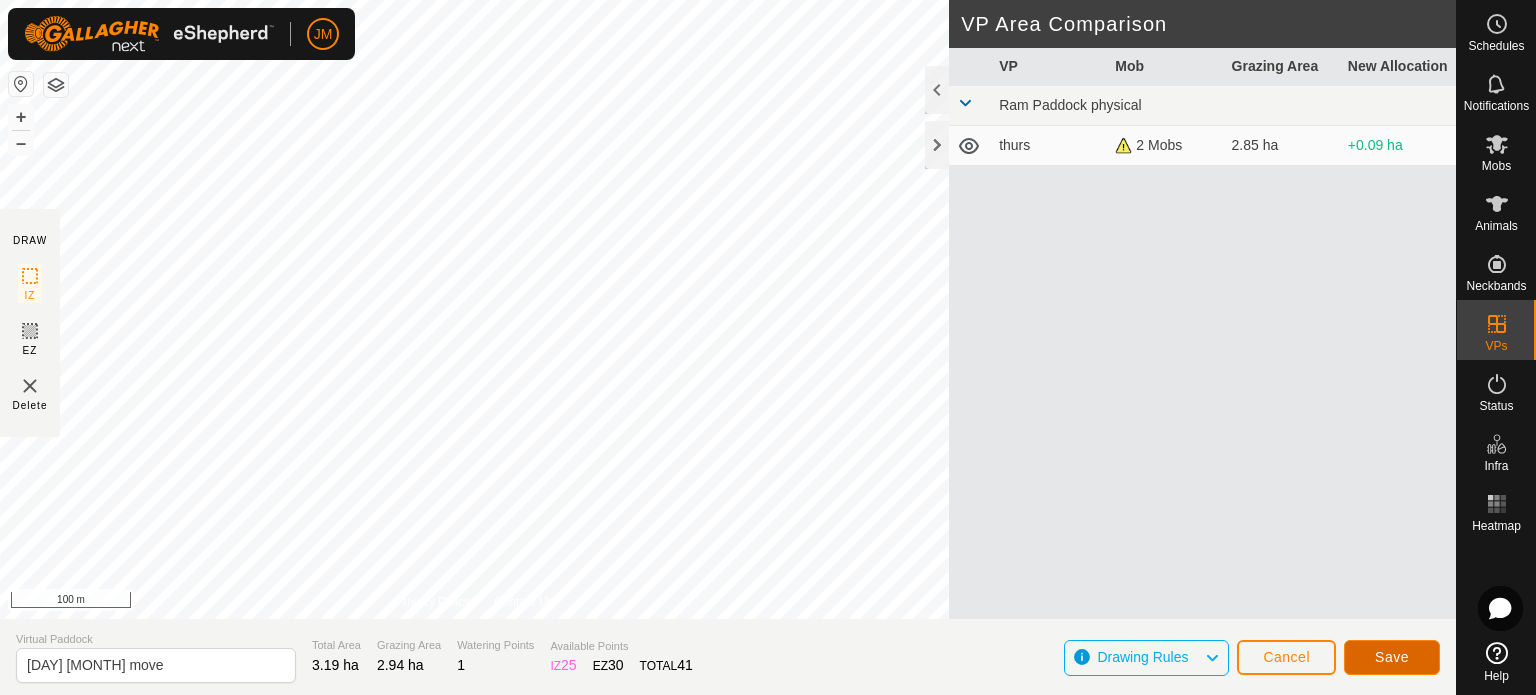 click on "Save" 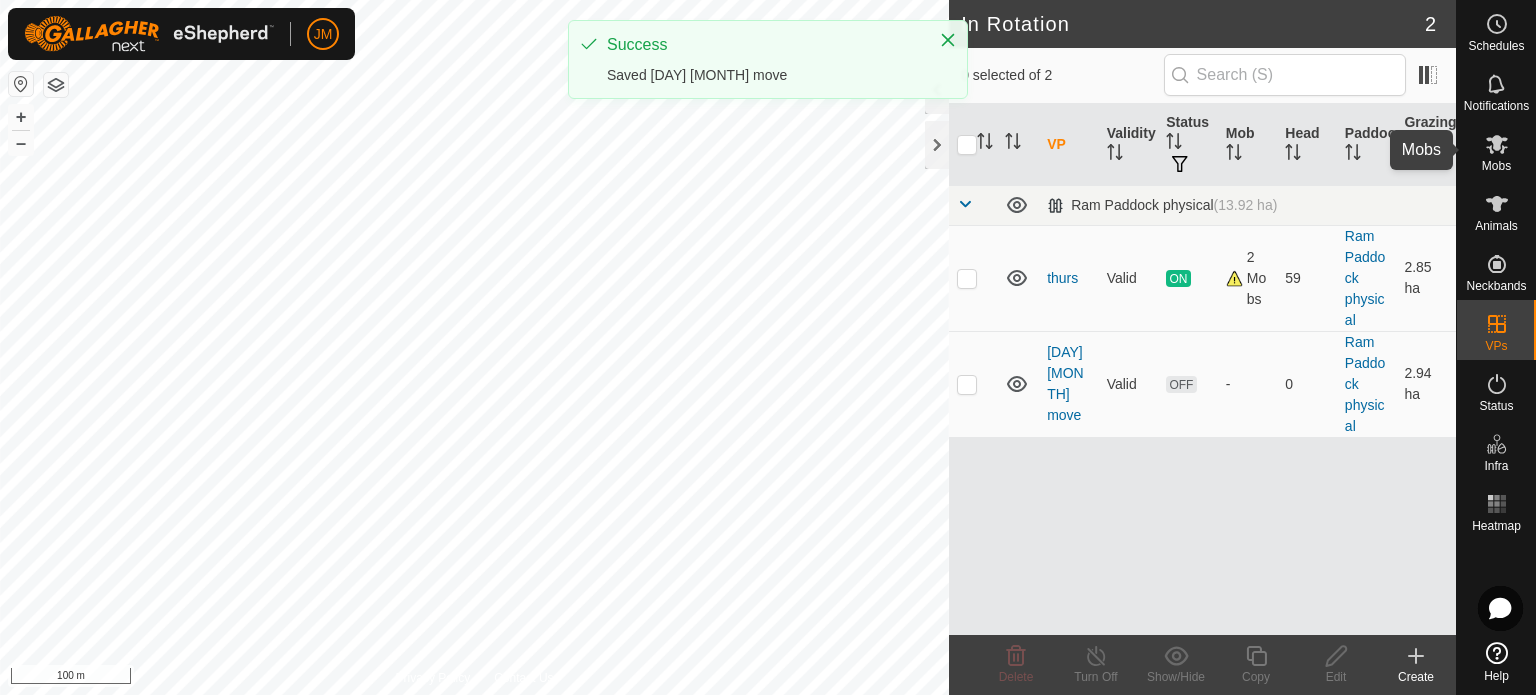 click on "Mobs" at bounding box center [1496, 166] 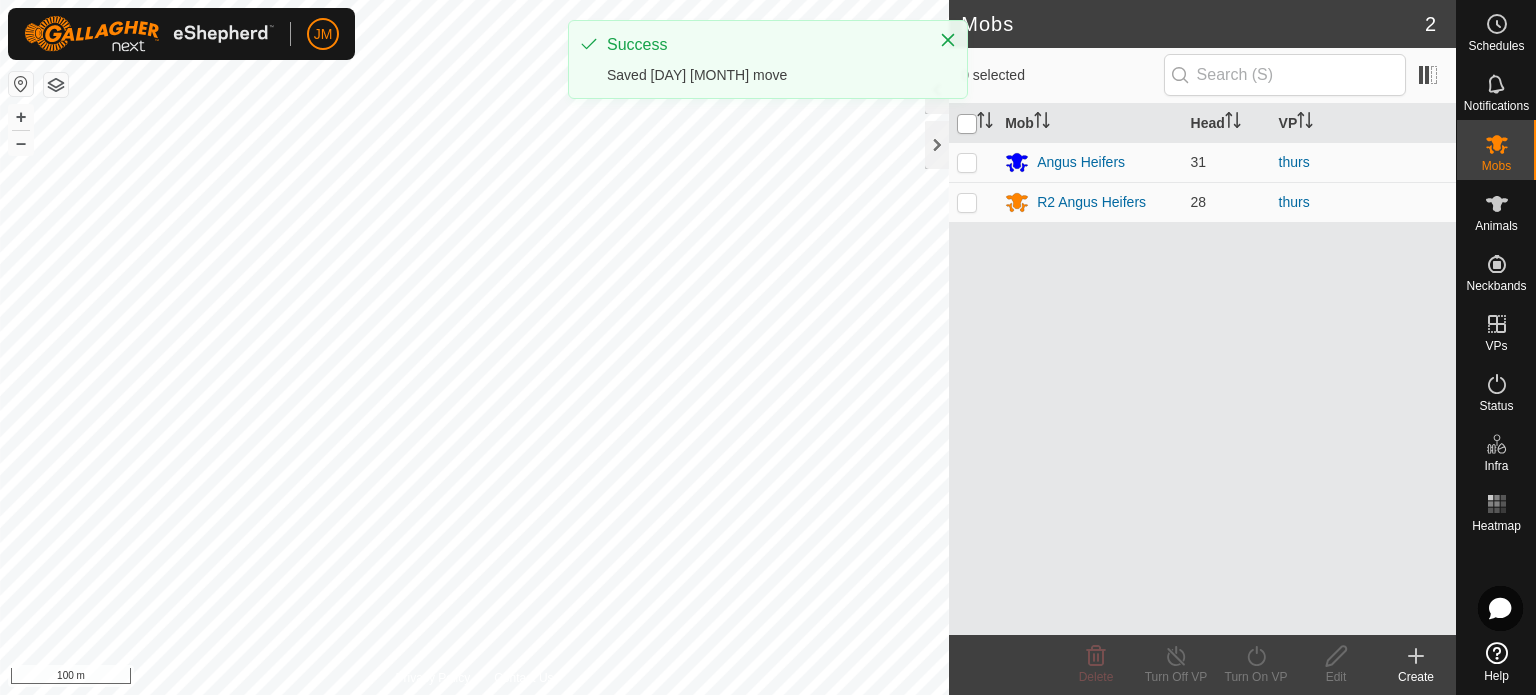 click at bounding box center (967, 124) 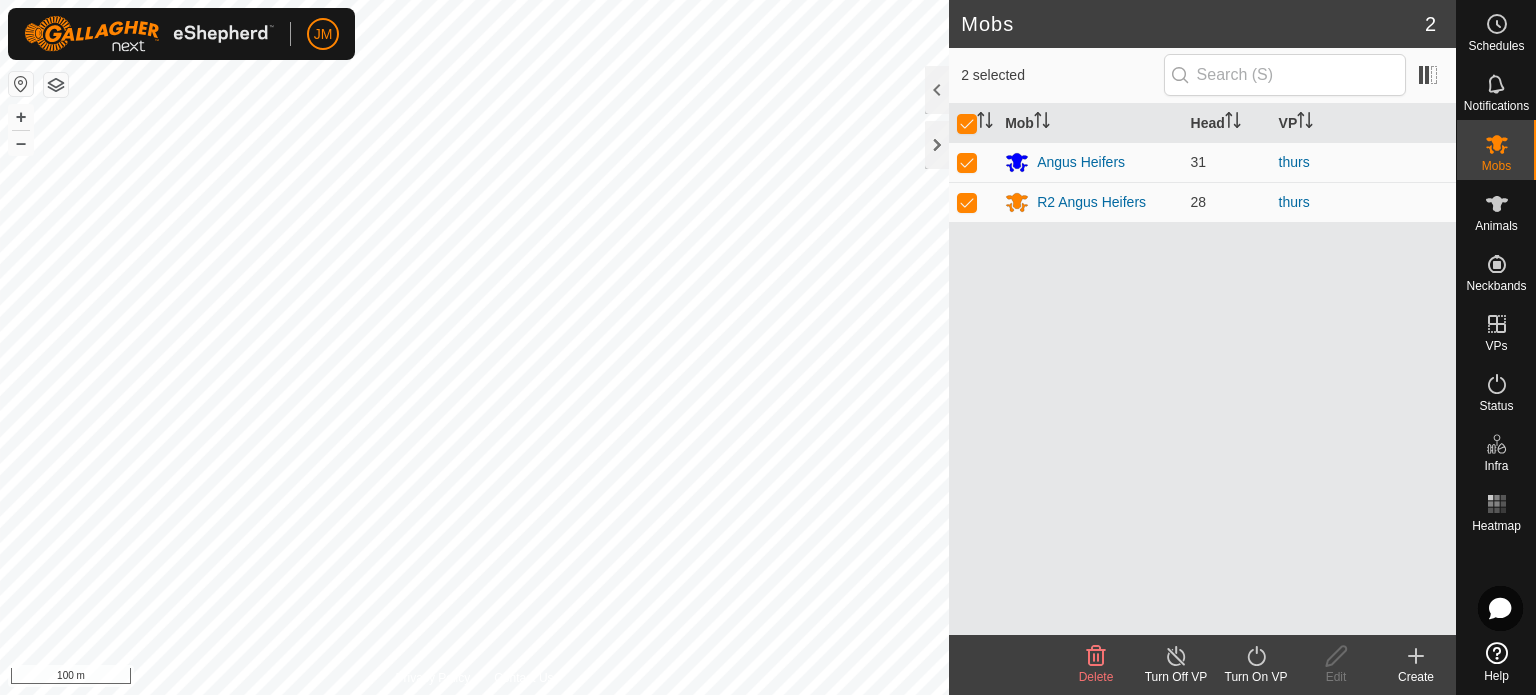 click 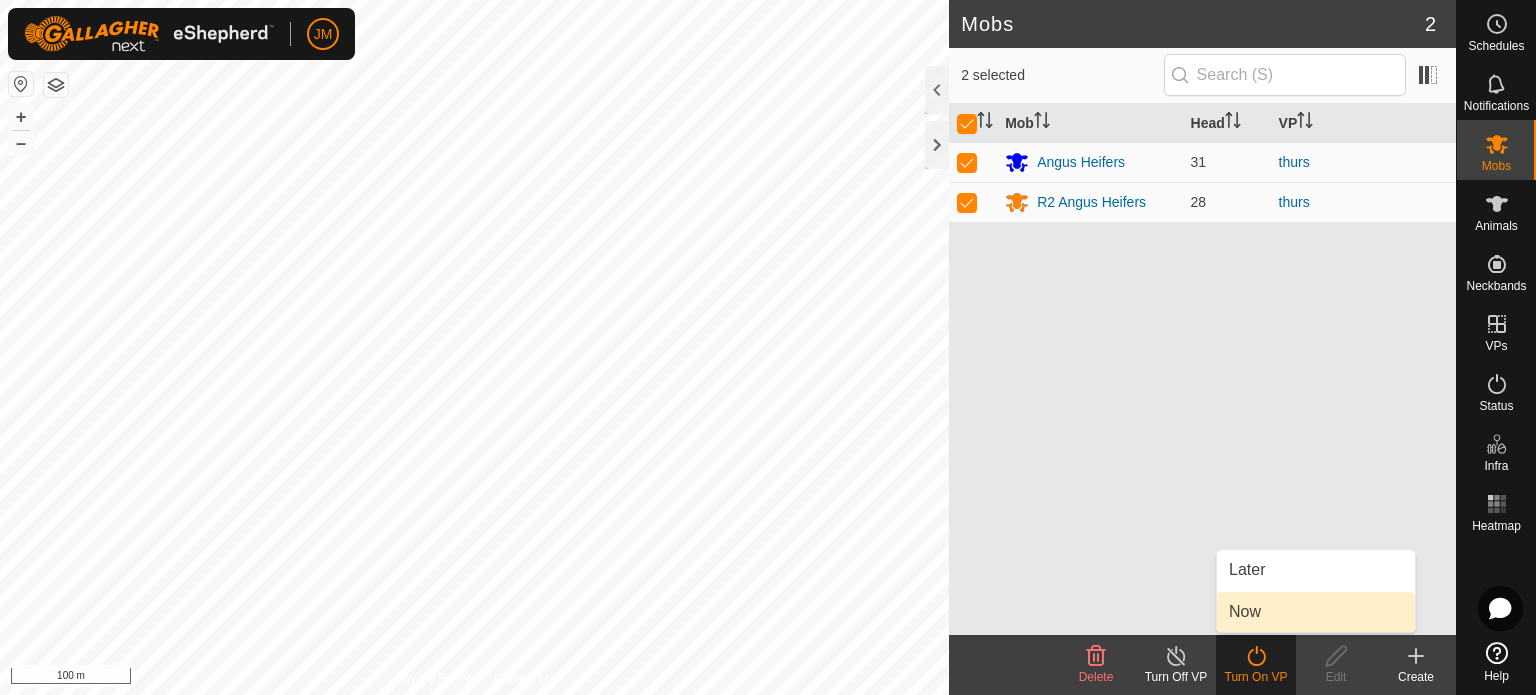 click on "Now" at bounding box center (1316, 612) 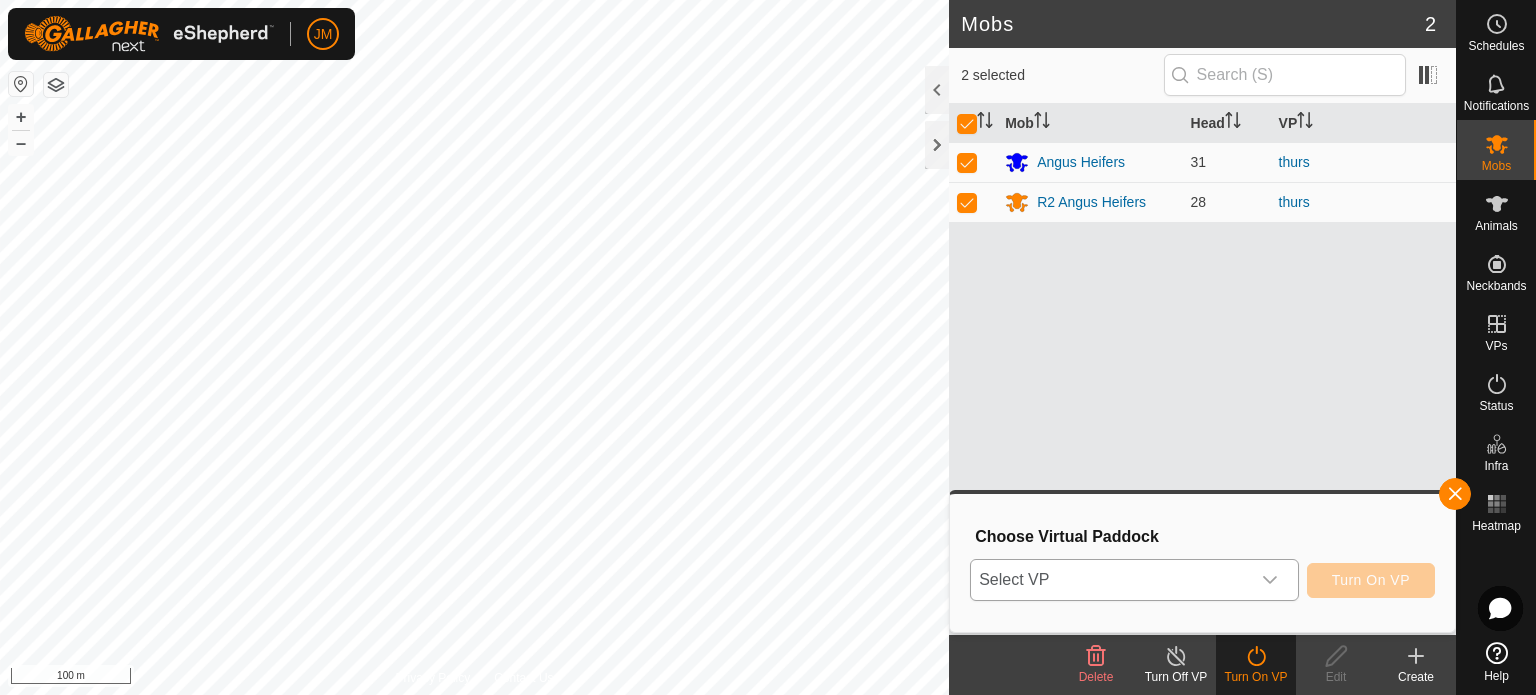 click on "Select VP" at bounding box center (1110, 580) 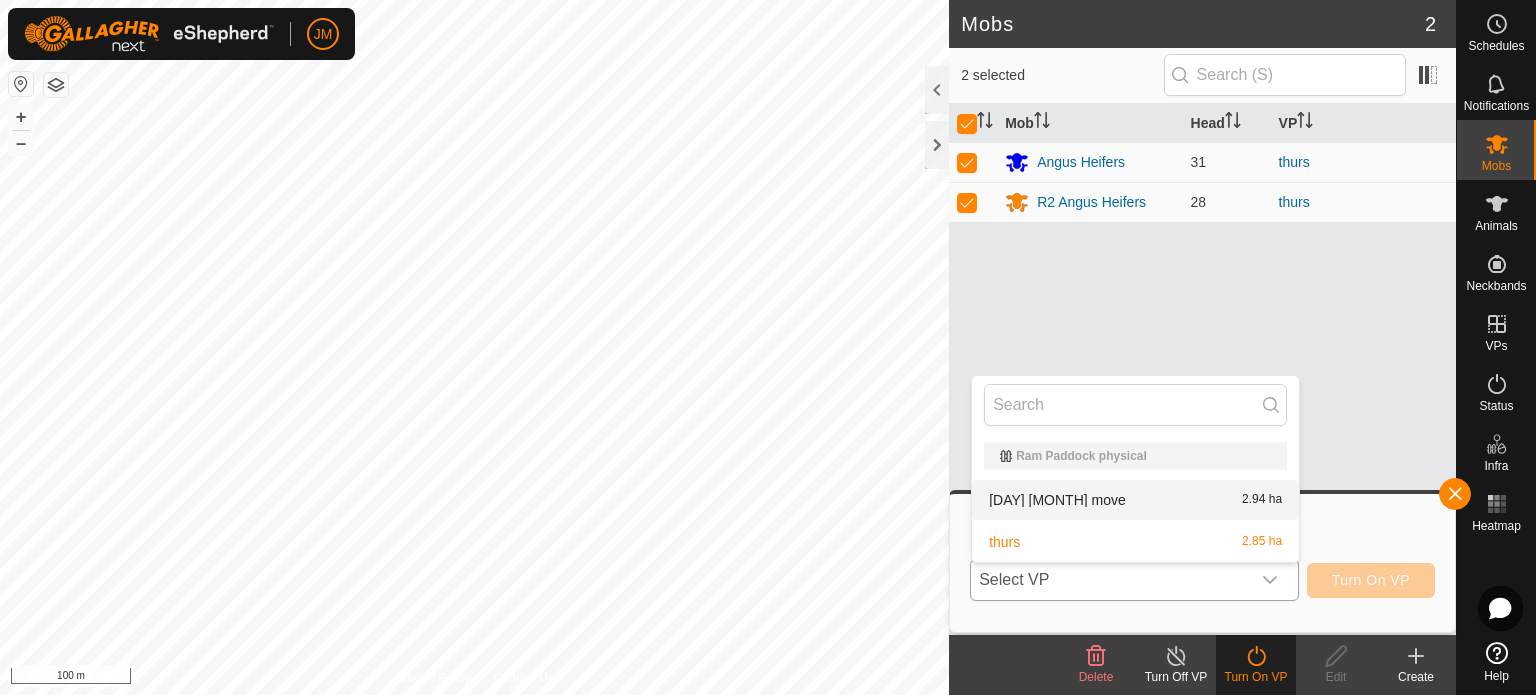 click on "fri move  2.94 ha" at bounding box center (1135, 500) 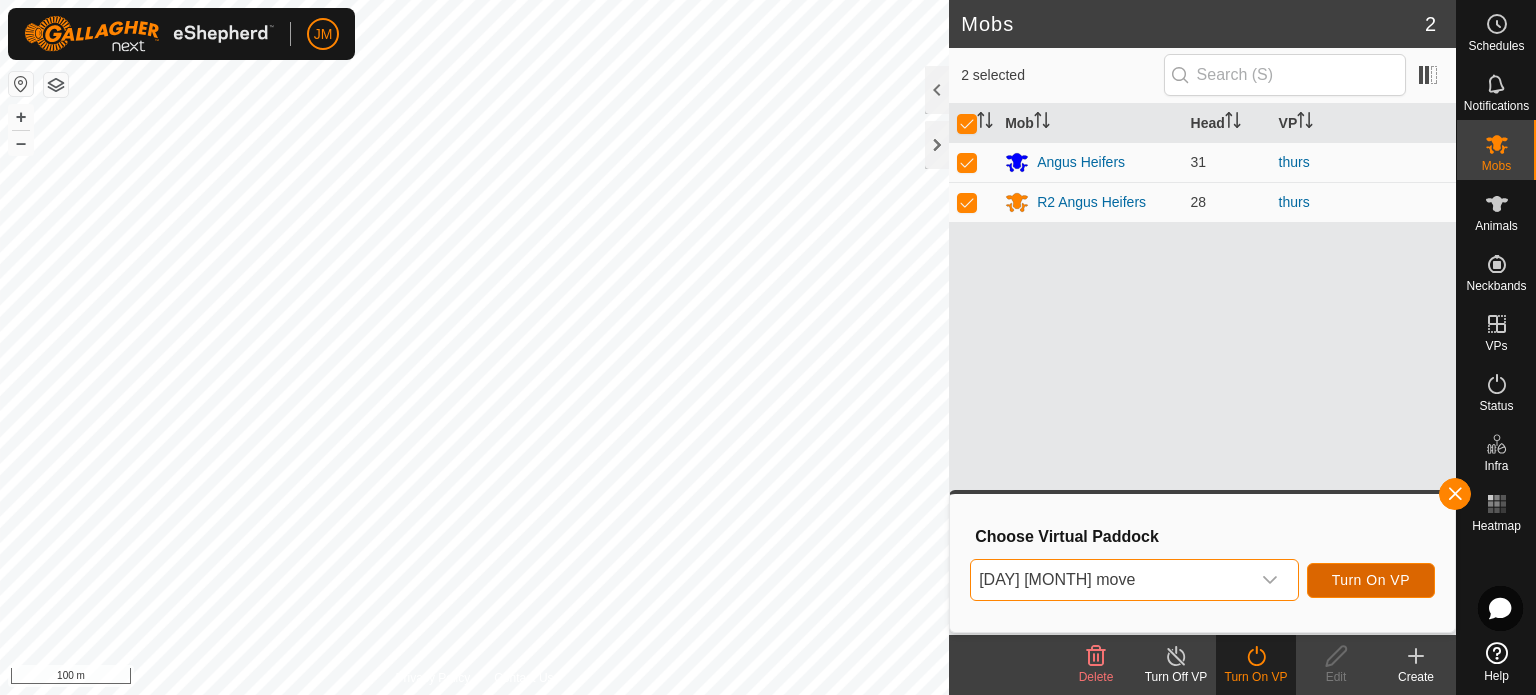 click on "Turn On VP" at bounding box center (1371, 580) 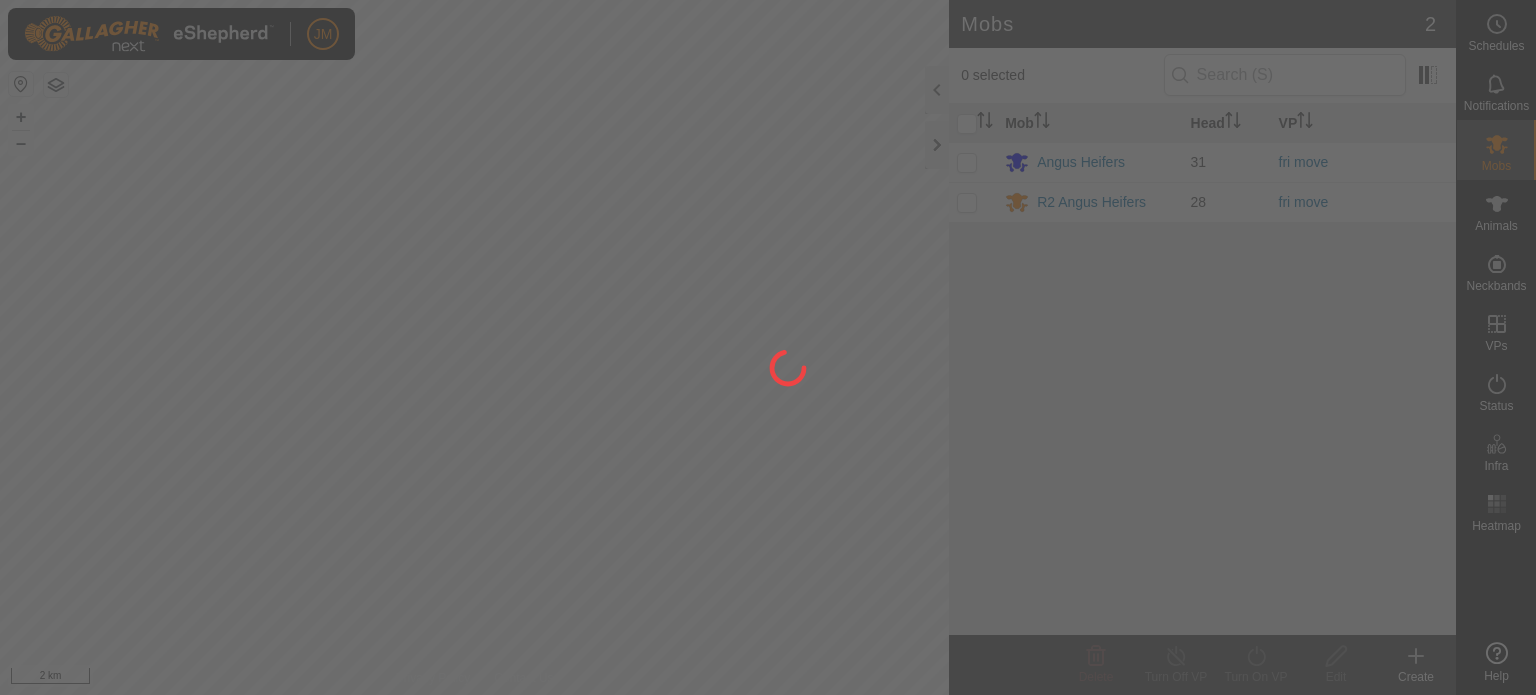 scroll, scrollTop: 0, scrollLeft: 0, axis: both 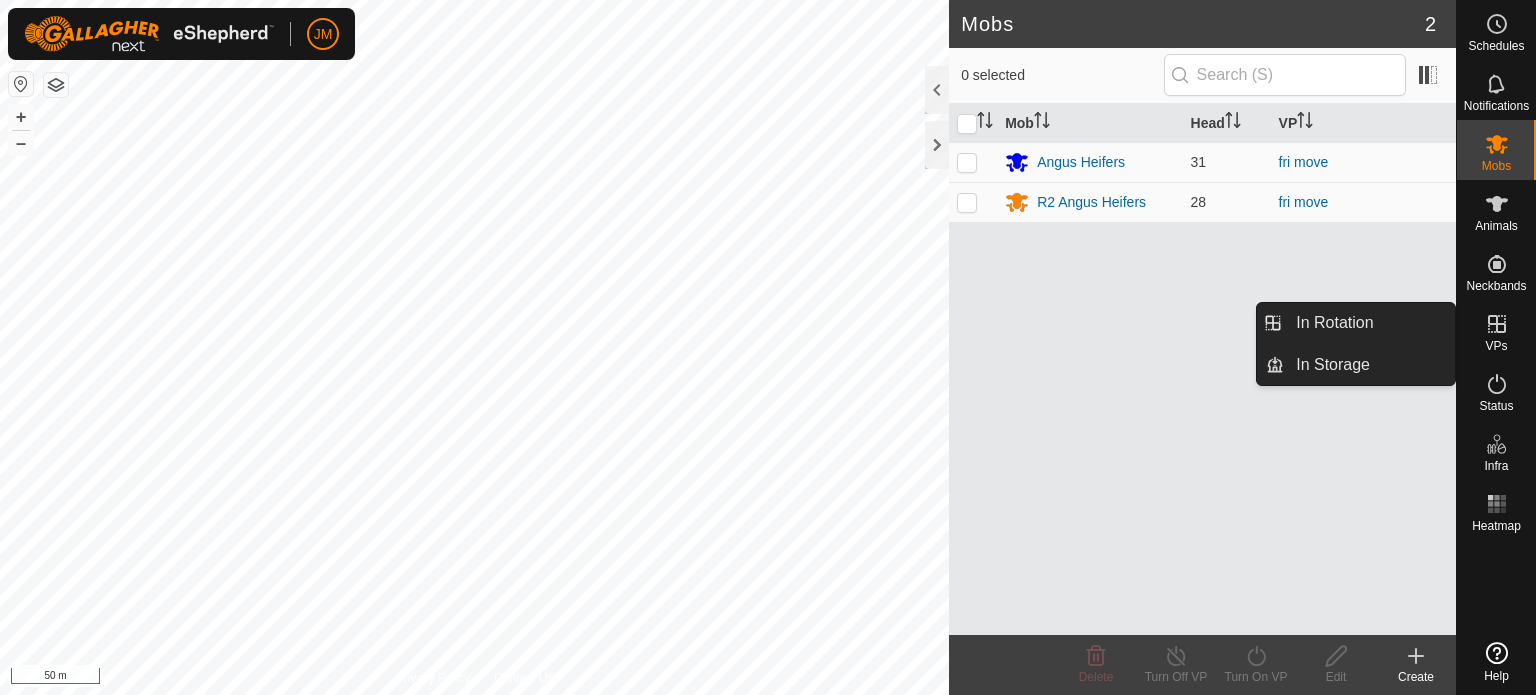 click 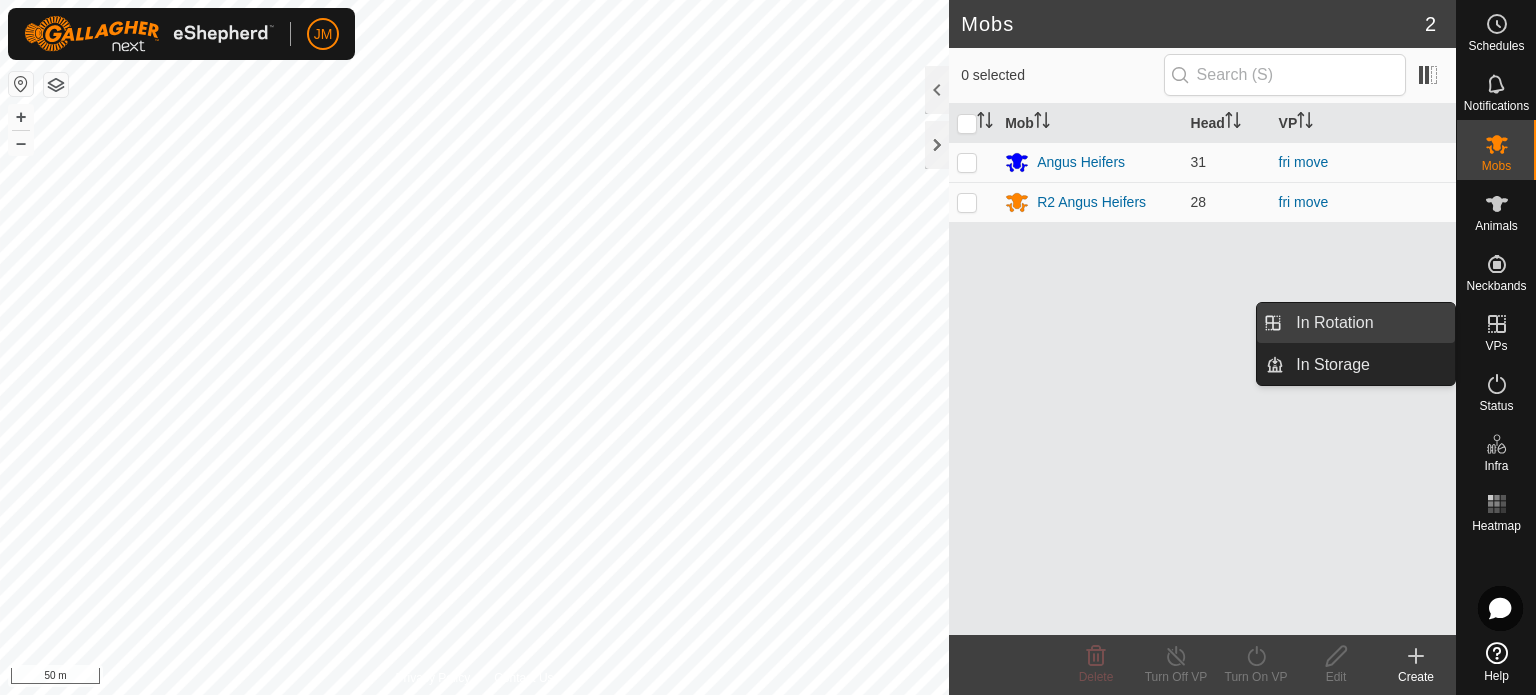 click on "In Rotation" at bounding box center (1369, 323) 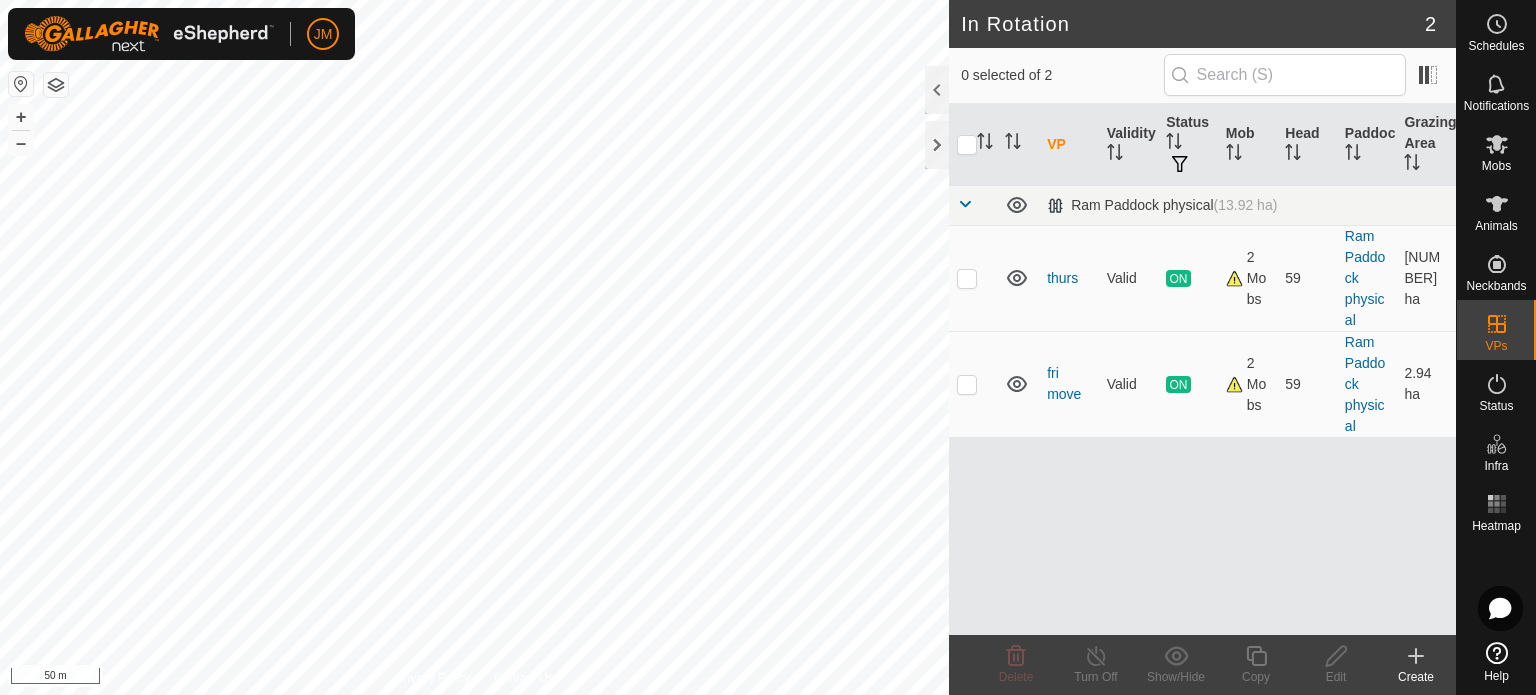 click 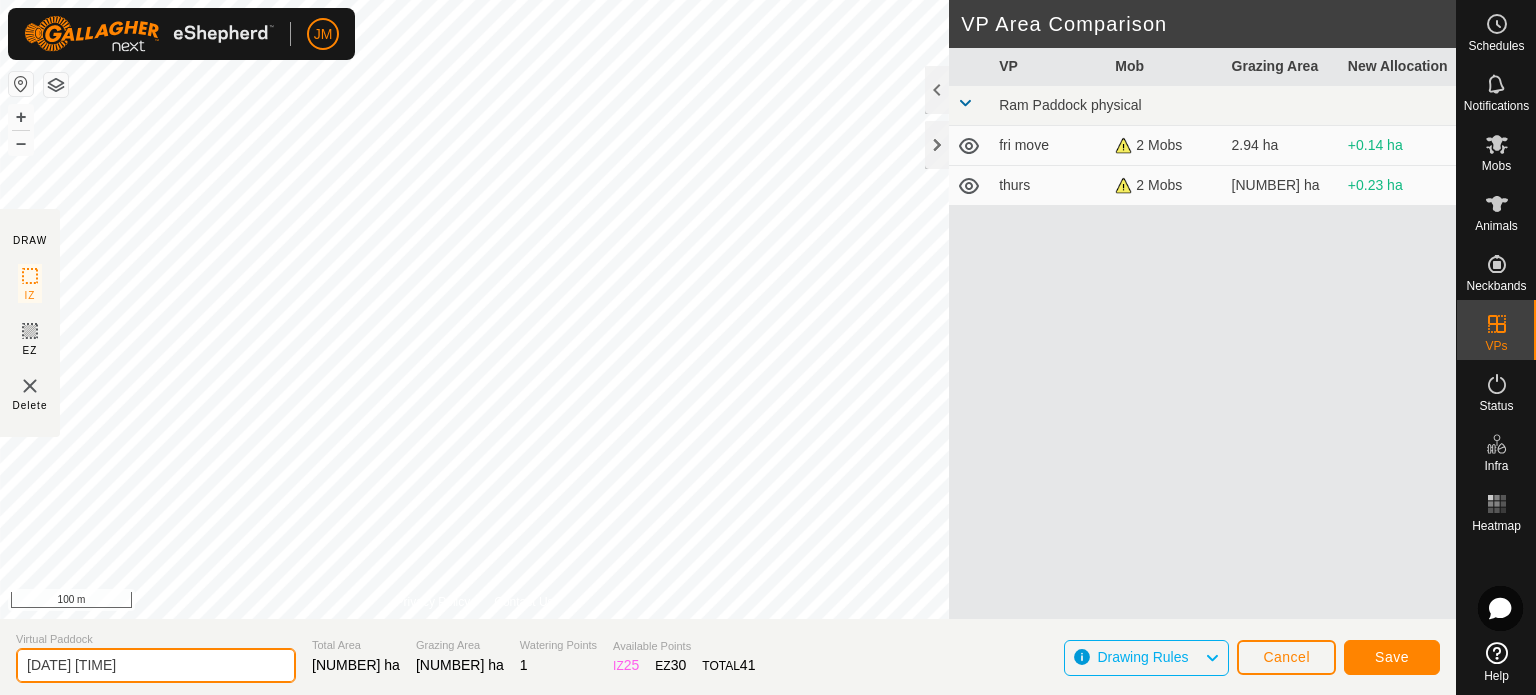 click on "[DATE] [TIME]" 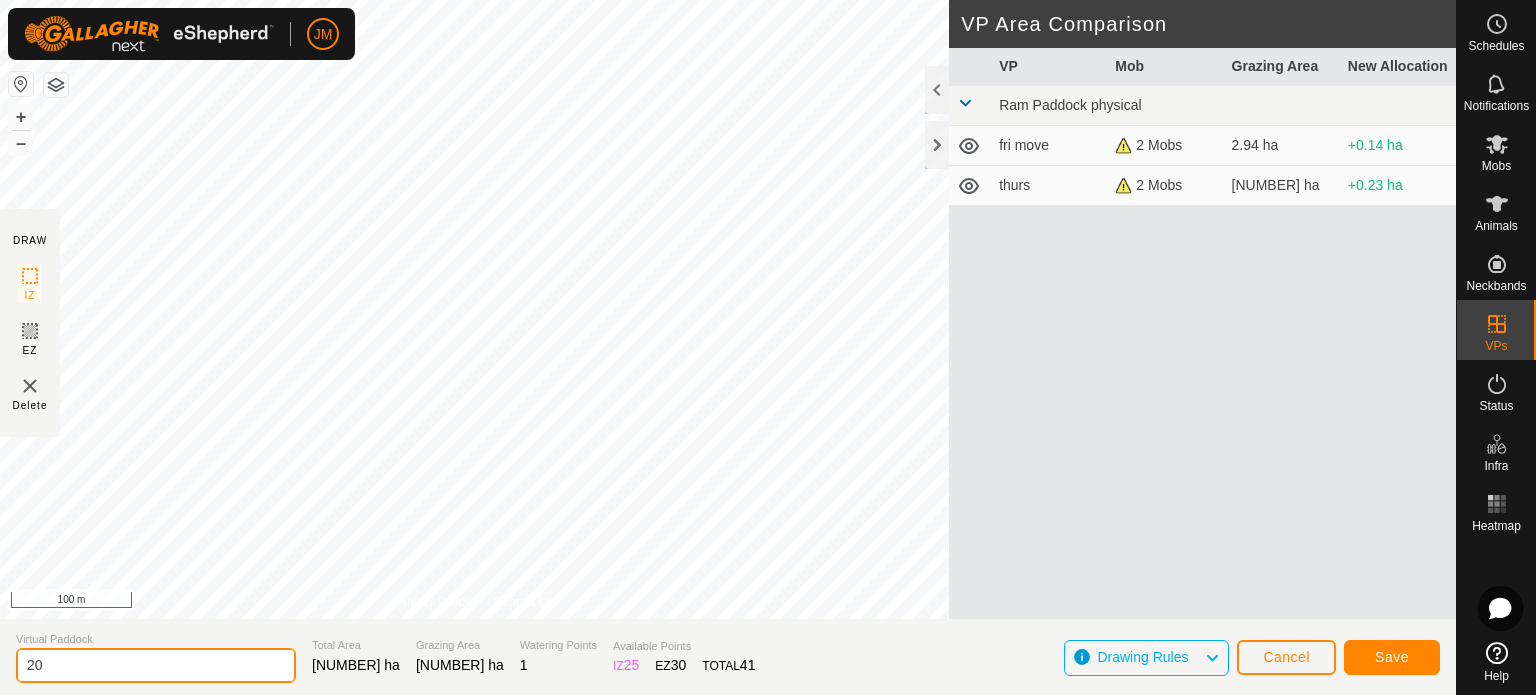 type on "2" 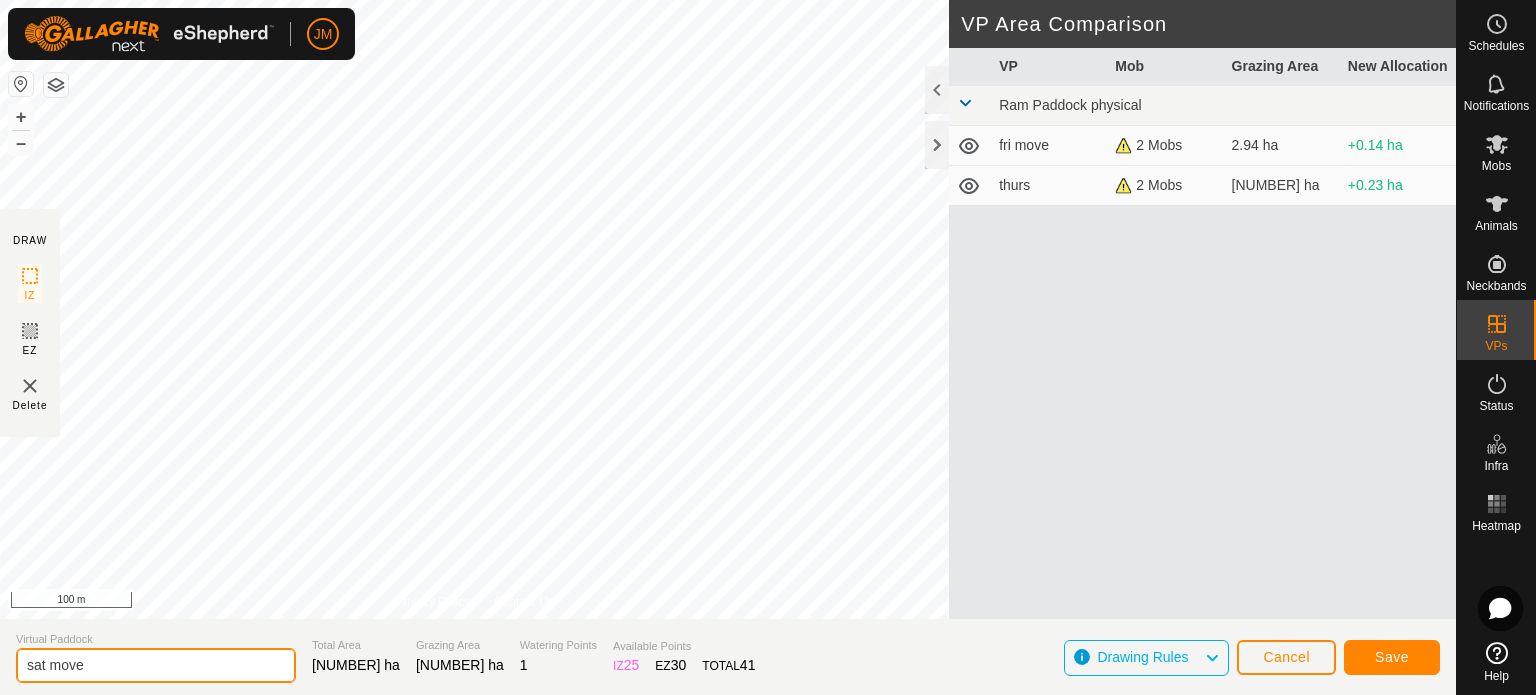 type on "sat move" 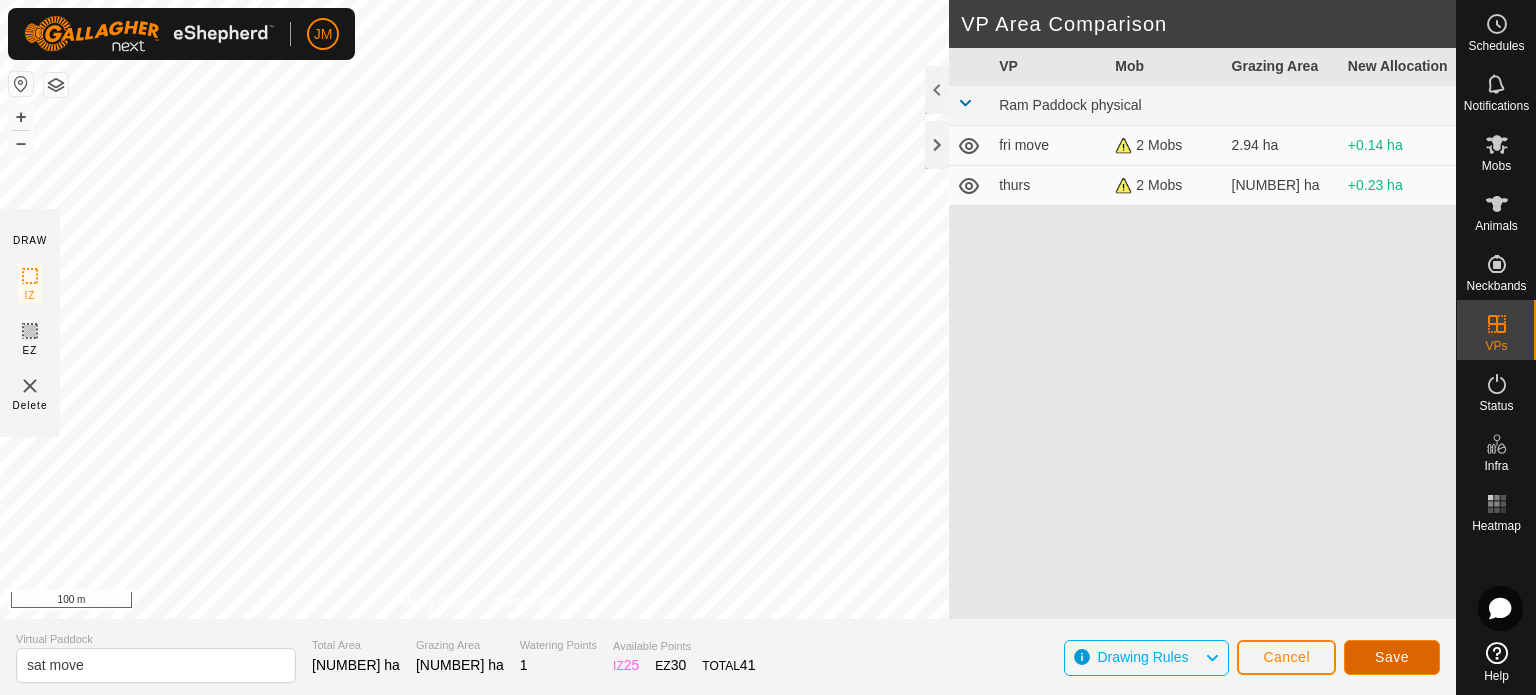click on "Save" 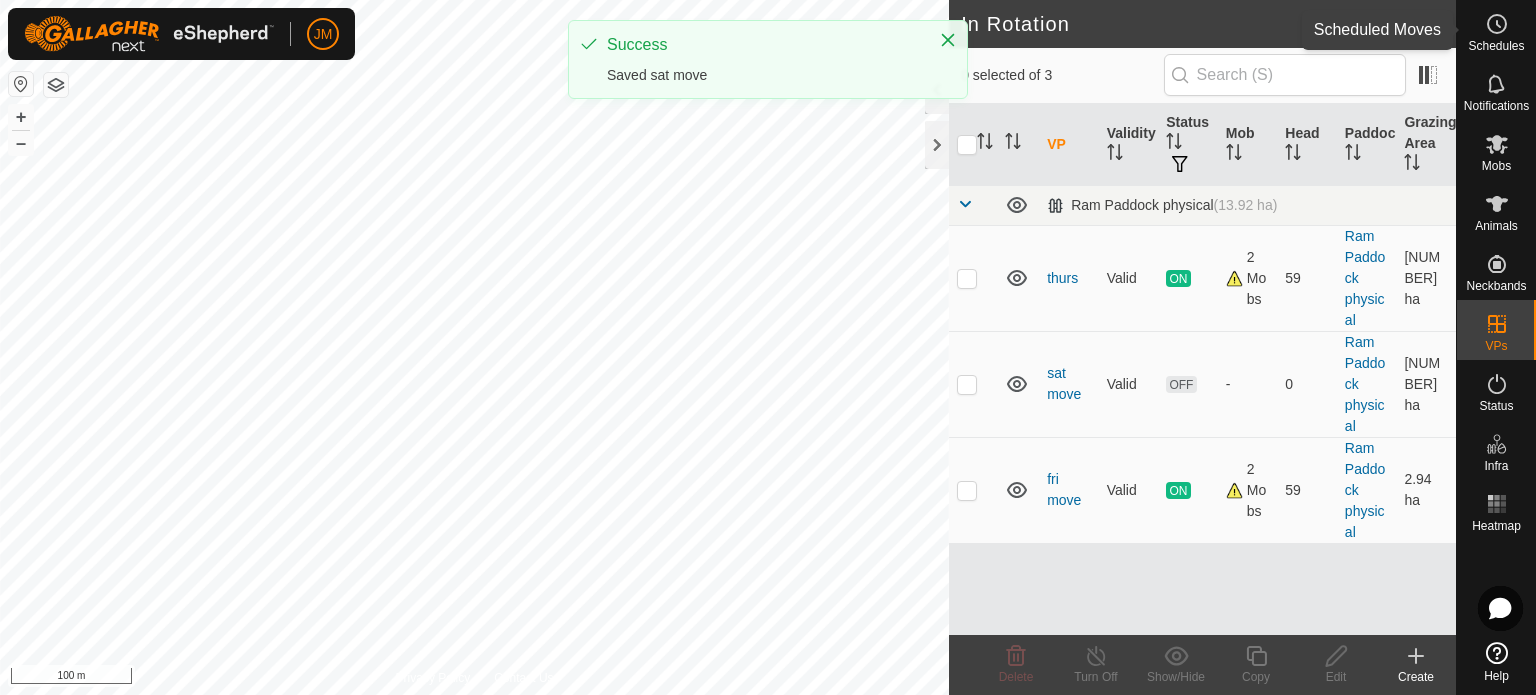 click at bounding box center [1497, 24] 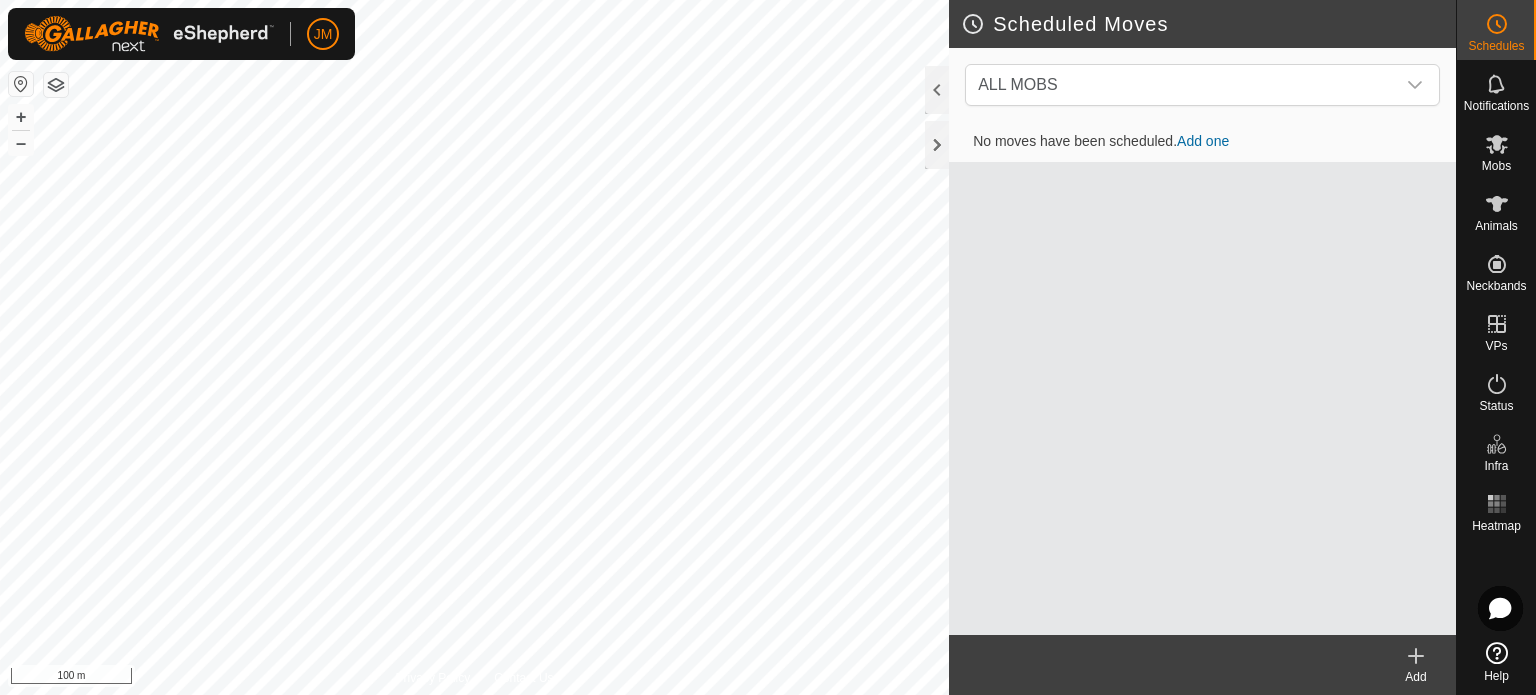 click on "Add one" at bounding box center (1203, 141) 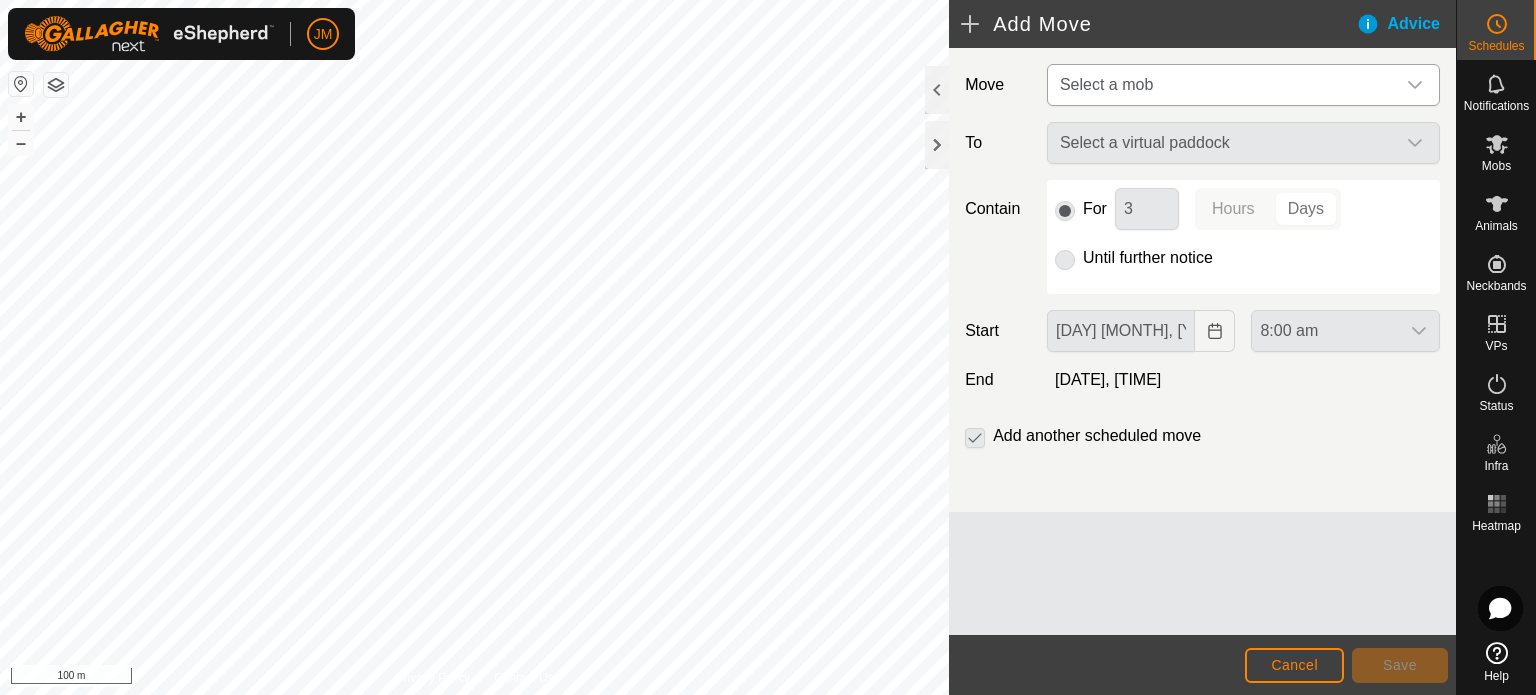 click on "Select a mob" at bounding box center [1106, 84] 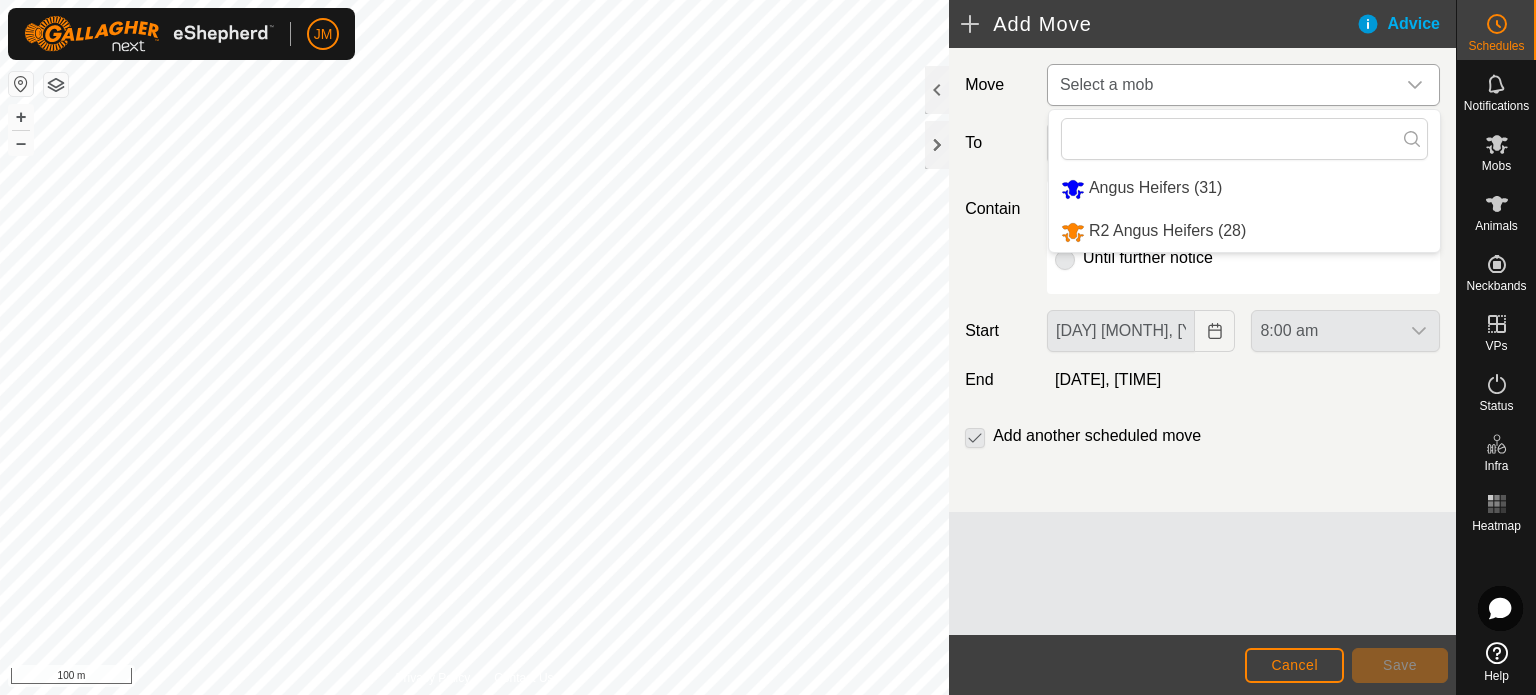 click on "Angus Heifers (31)" at bounding box center [1244, 188] 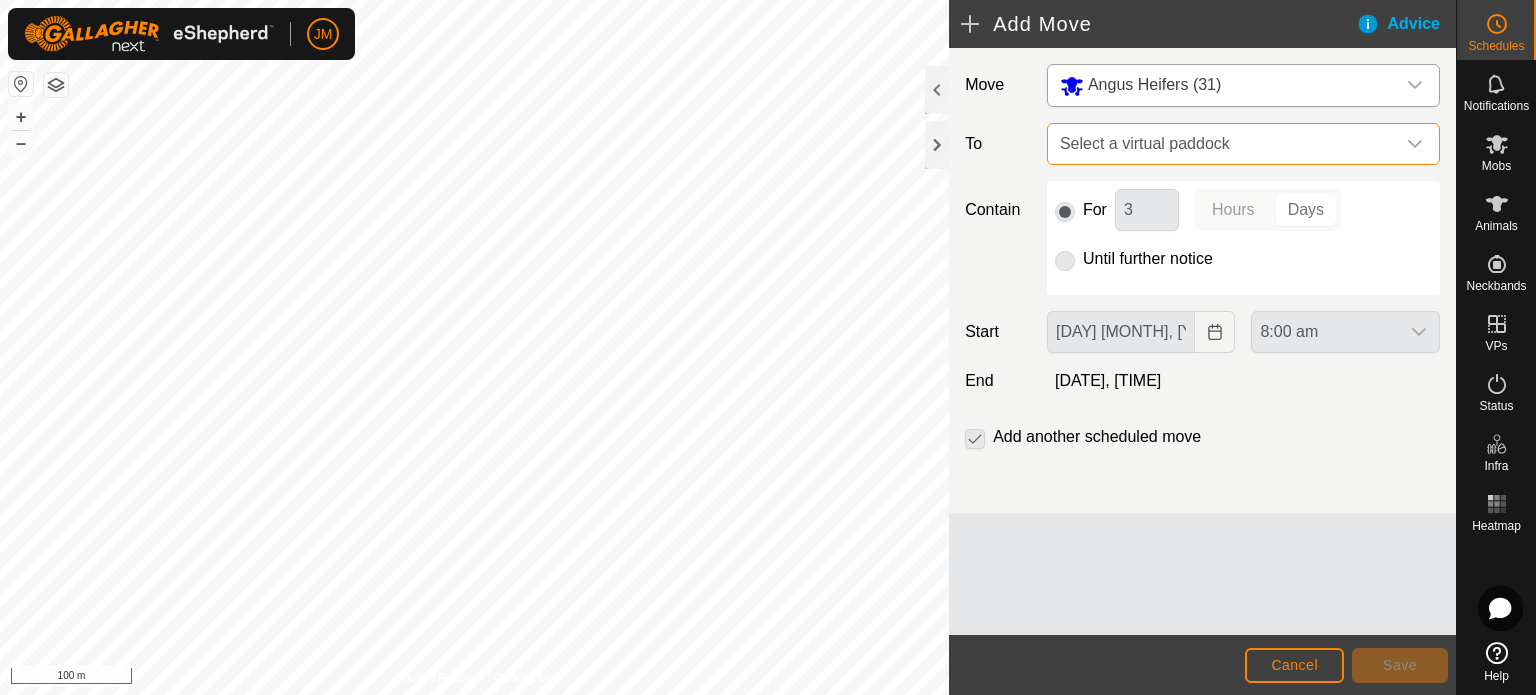 click on "Select a virtual paddock" at bounding box center (1223, 144) 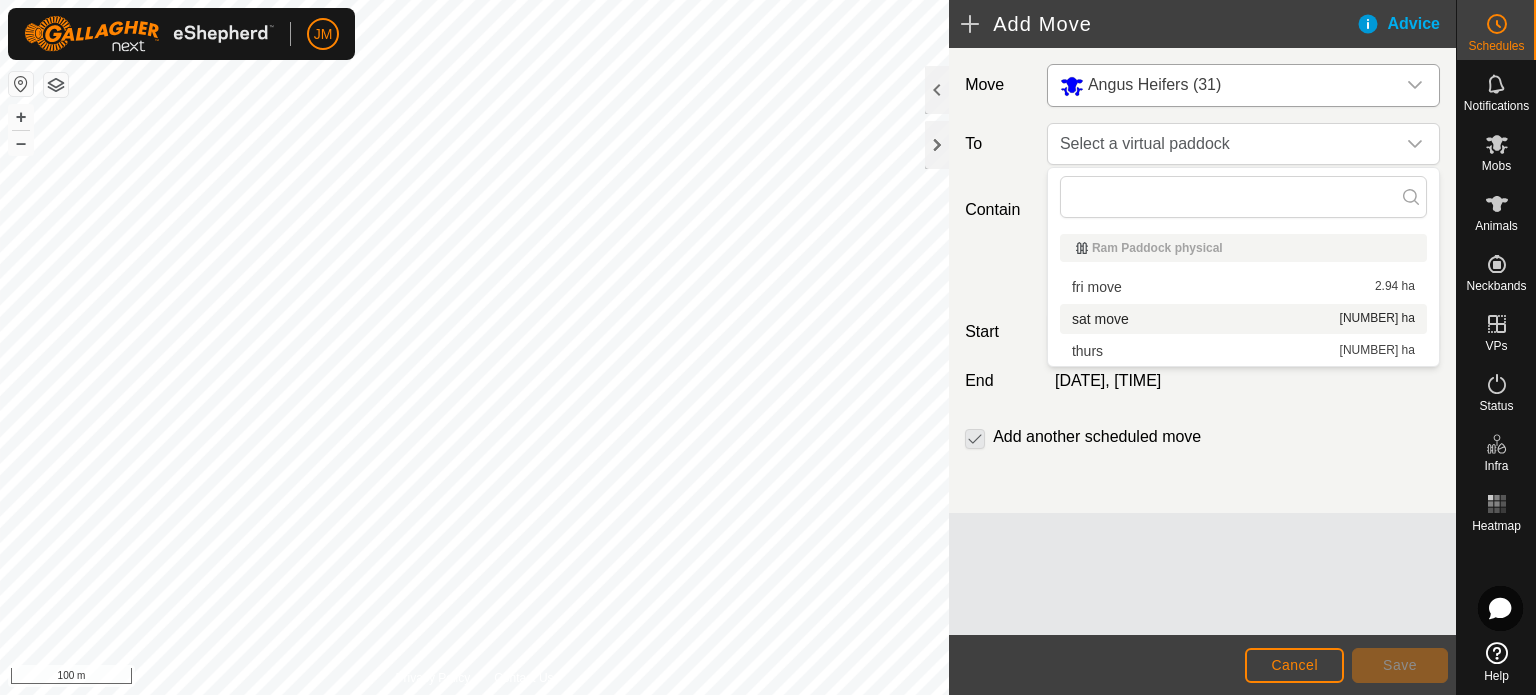 click on "sat move  [NUMBER] ha" at bounding box center (1243, 319) 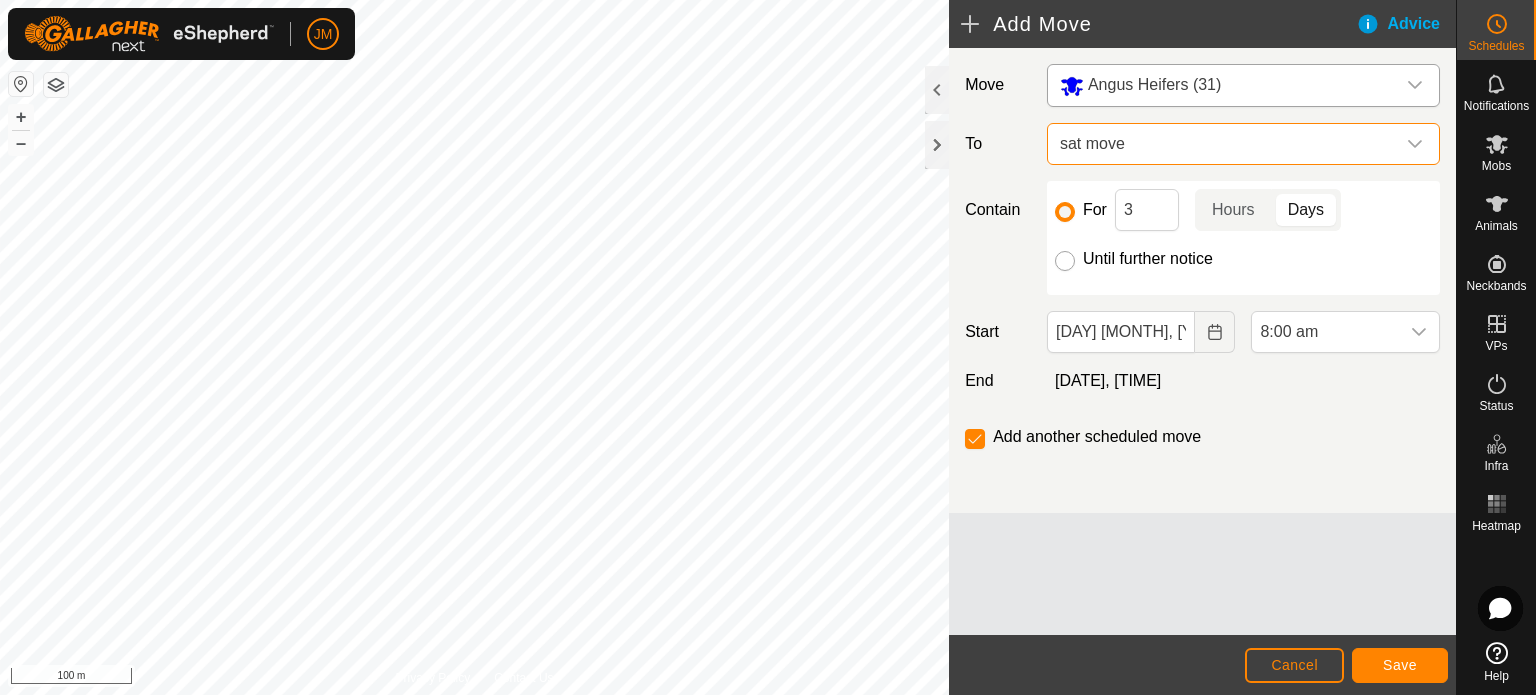click on "Until further notice" at bounding box center [1065, 261] 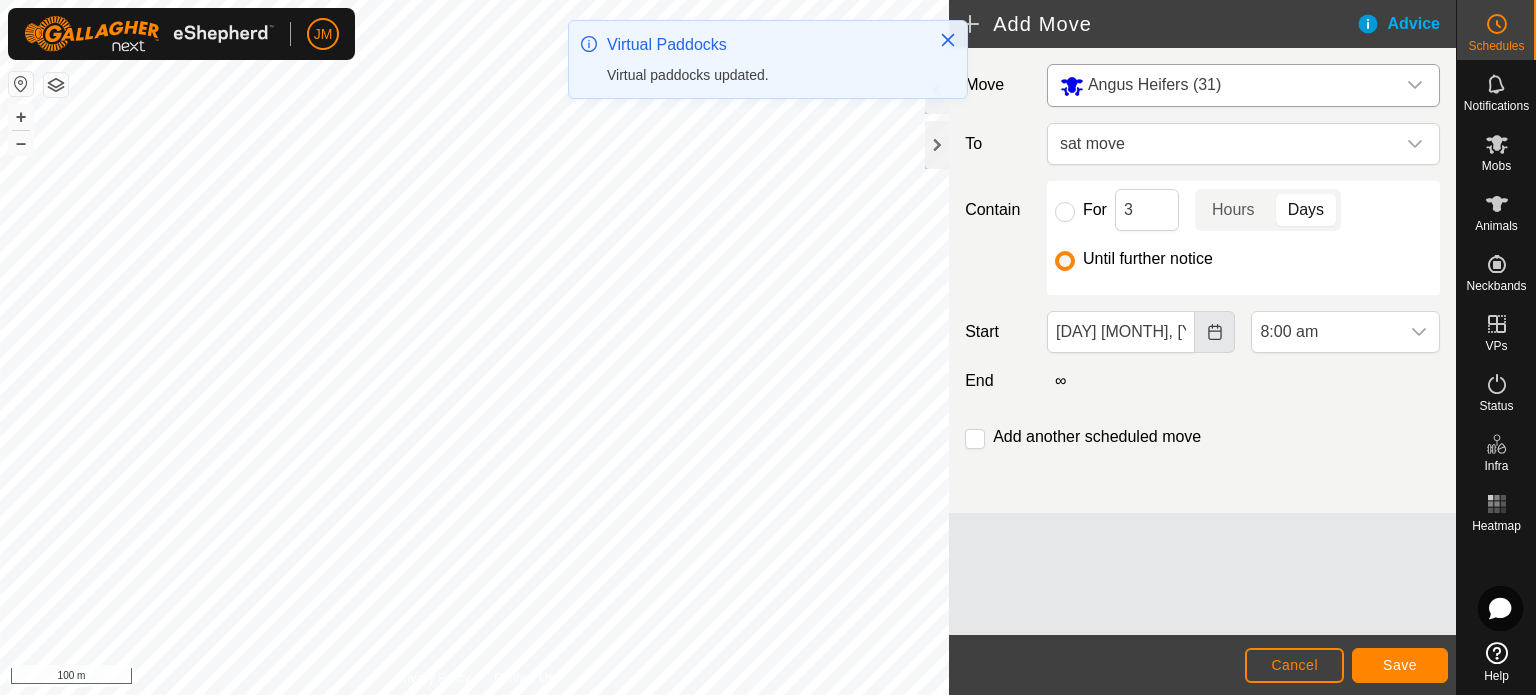 click 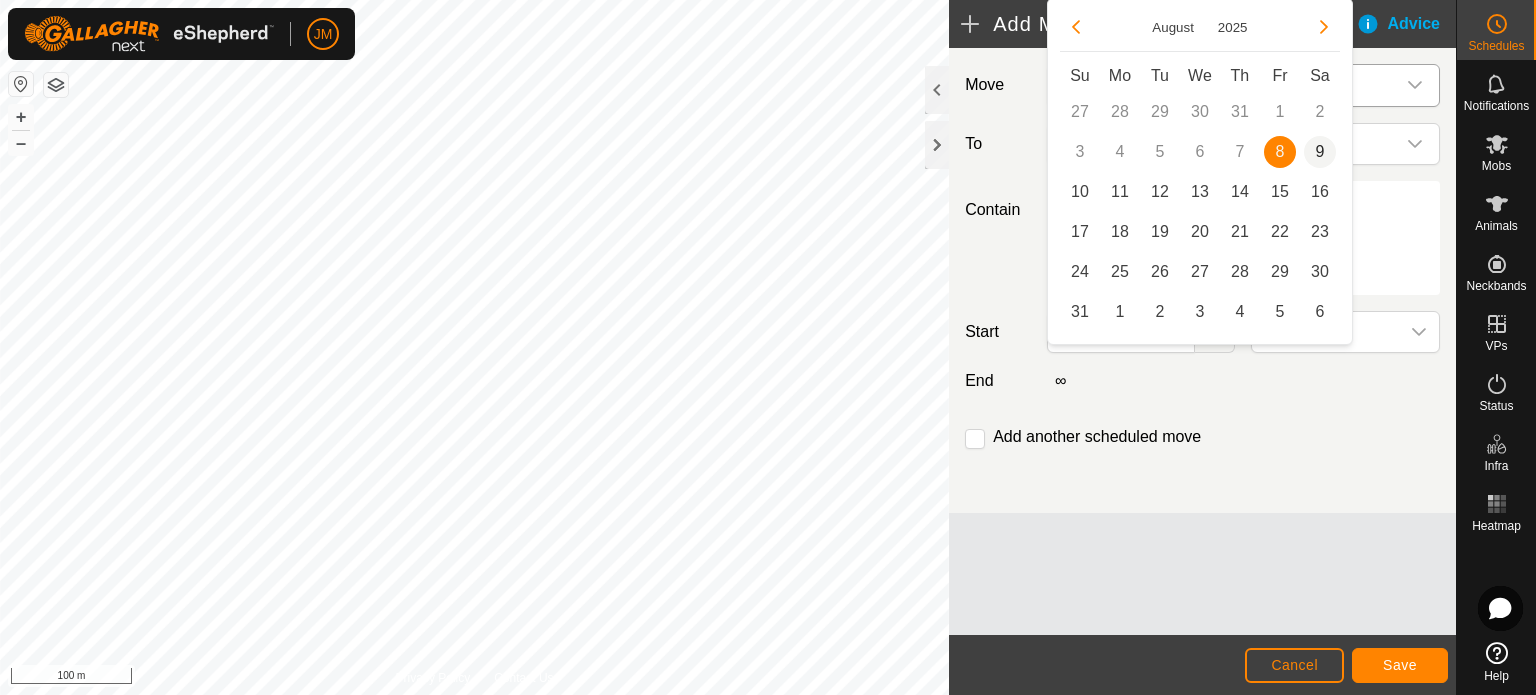 click on "9" at bounding box center (1320, 152) 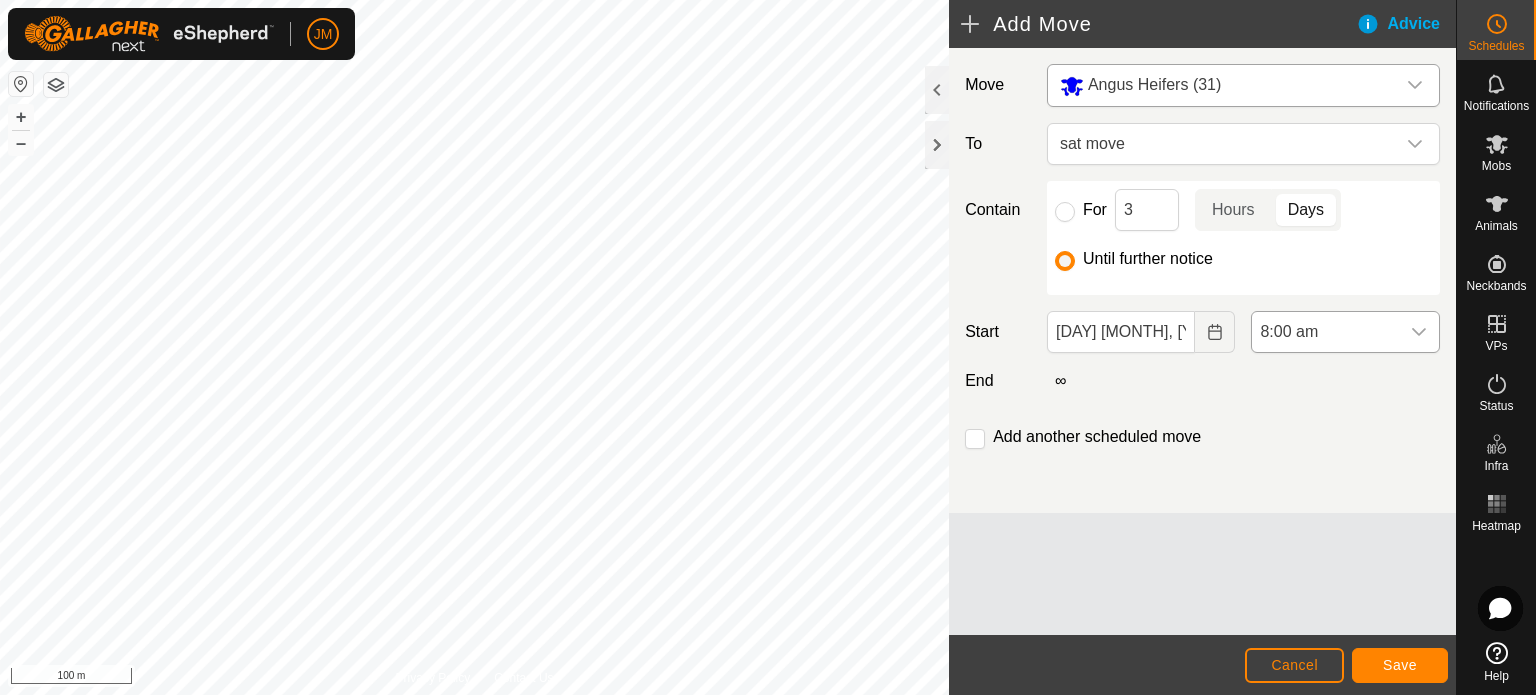 click on "8:00 am" at bounding box center [1325, 332] 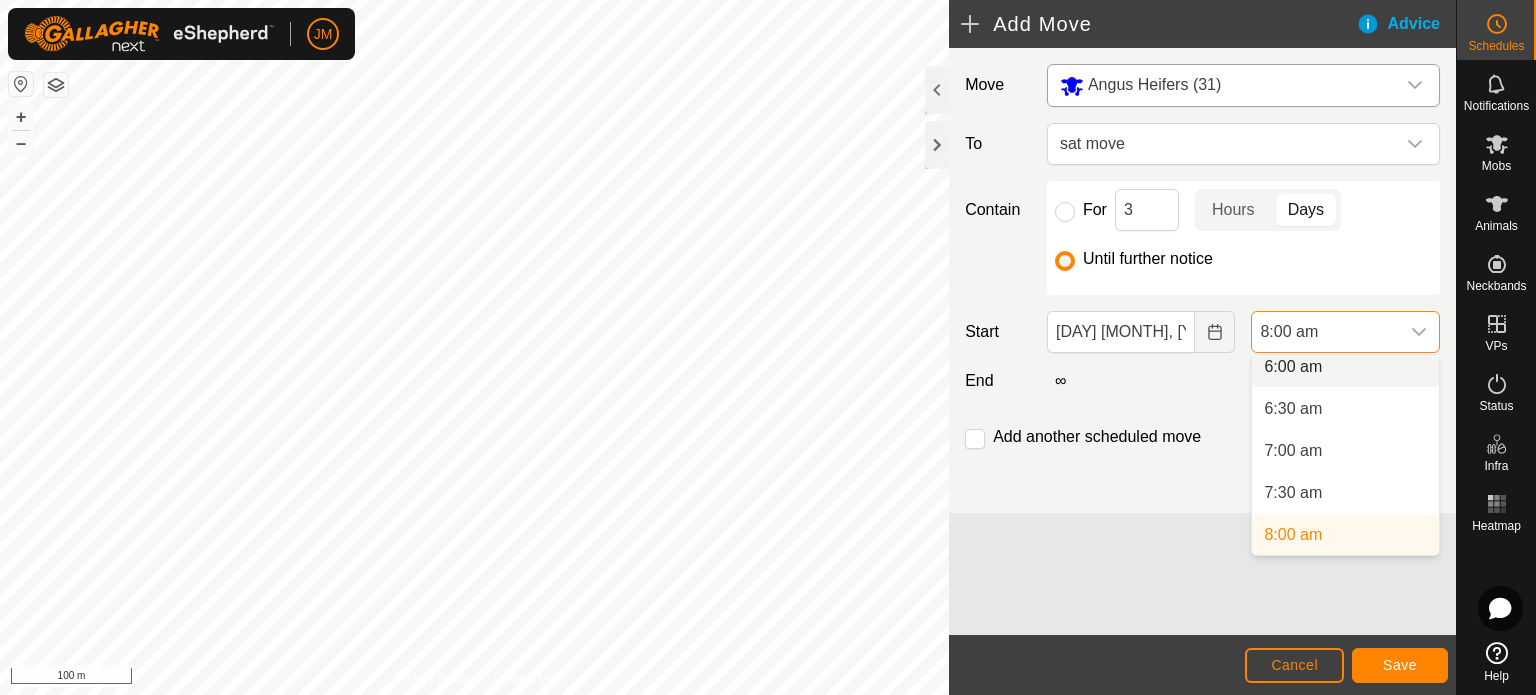 scroll, scrollTop: 504, scrollLeft: 0, axis: vertical 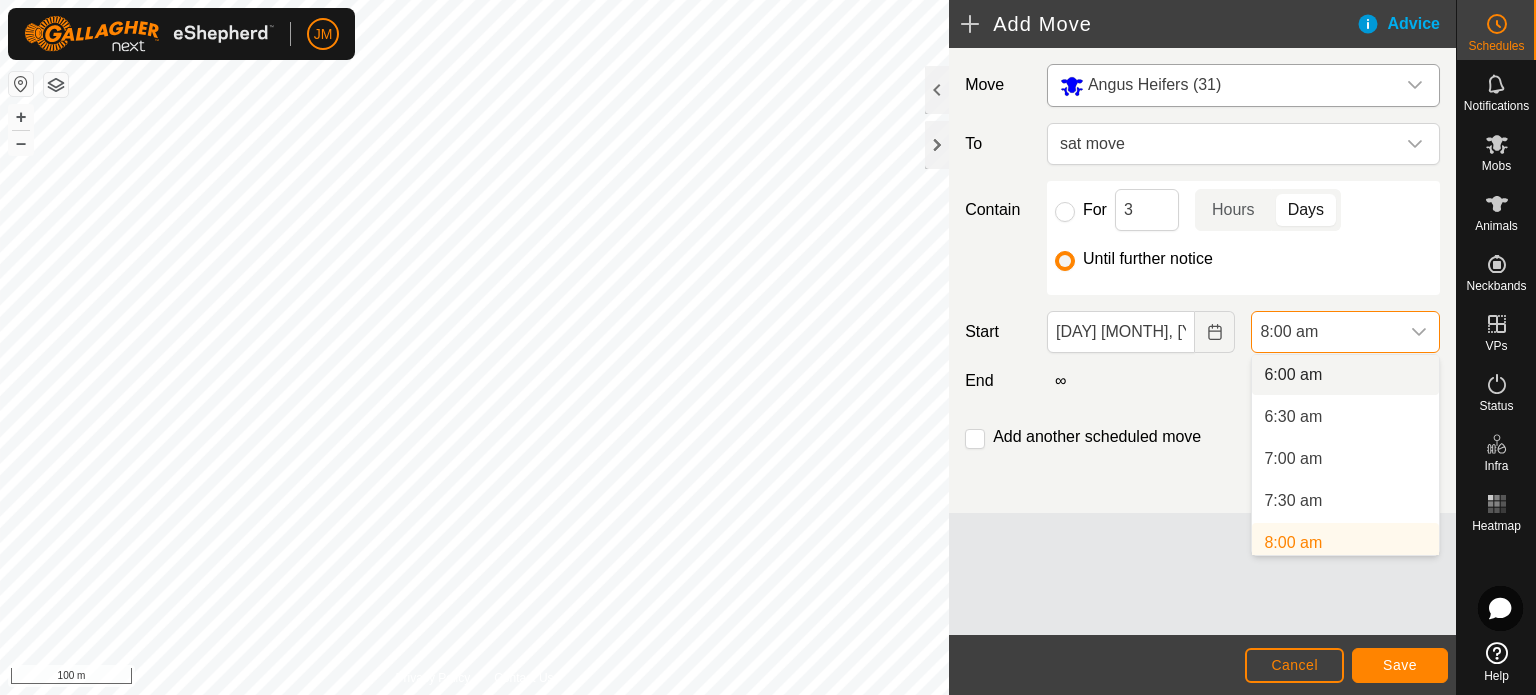click on "6:00 am" at bounding box center [1345, 375] 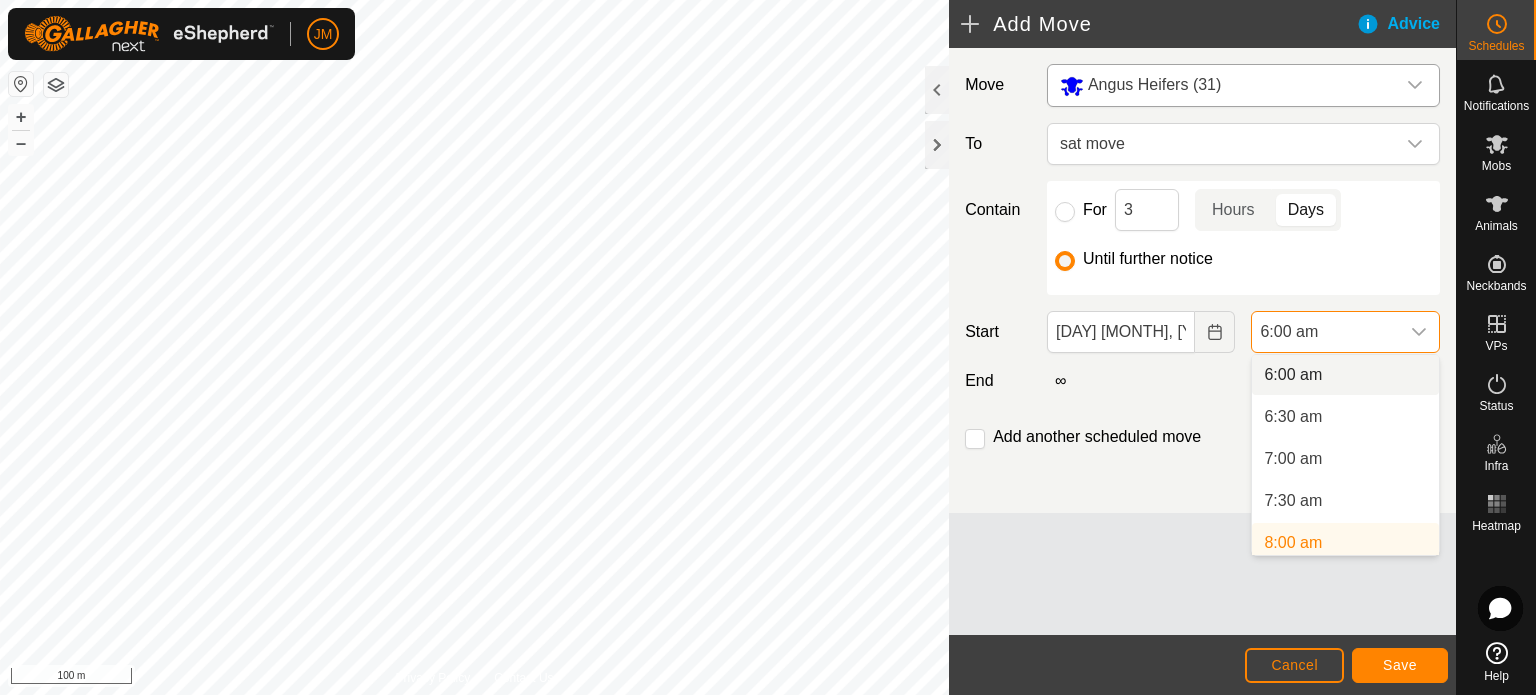 scroll, scrollTop: 0, scrollLeft: 0, axis: both 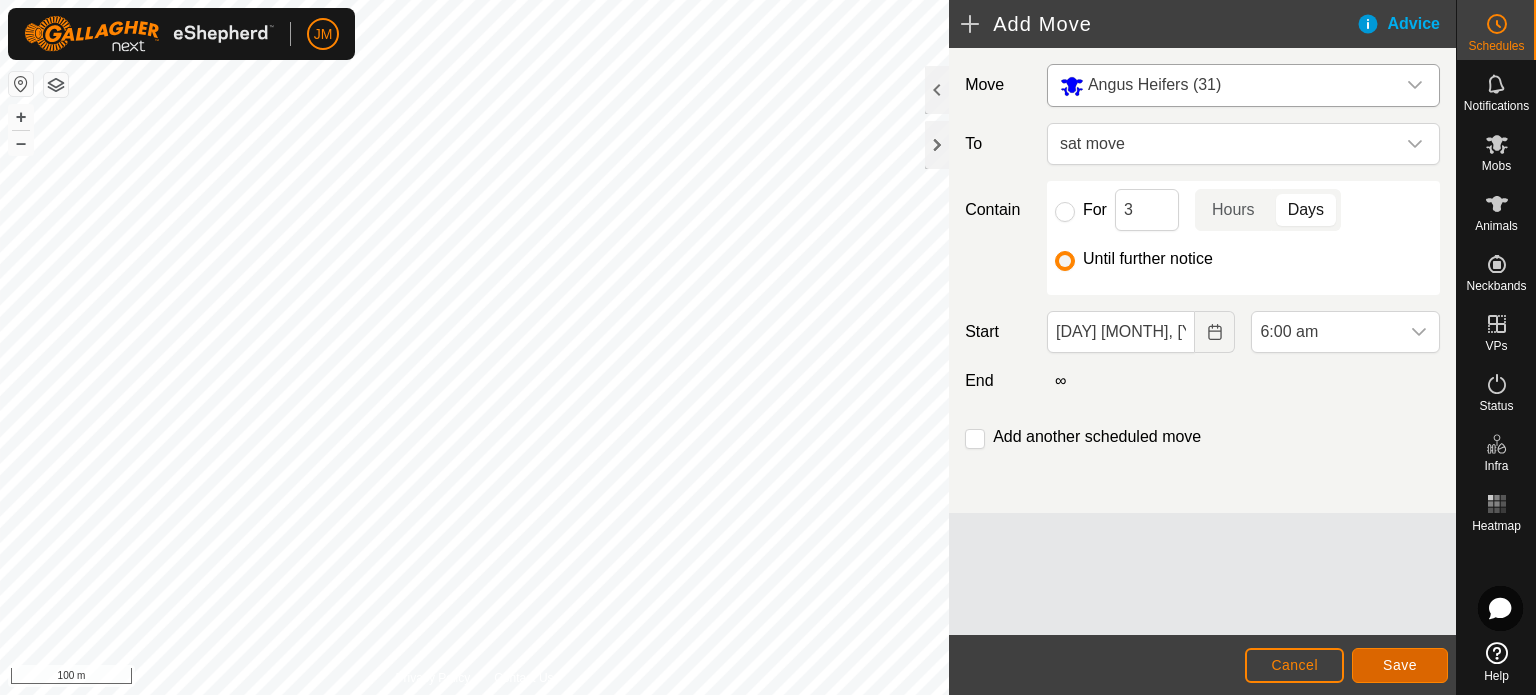 click on "Save" 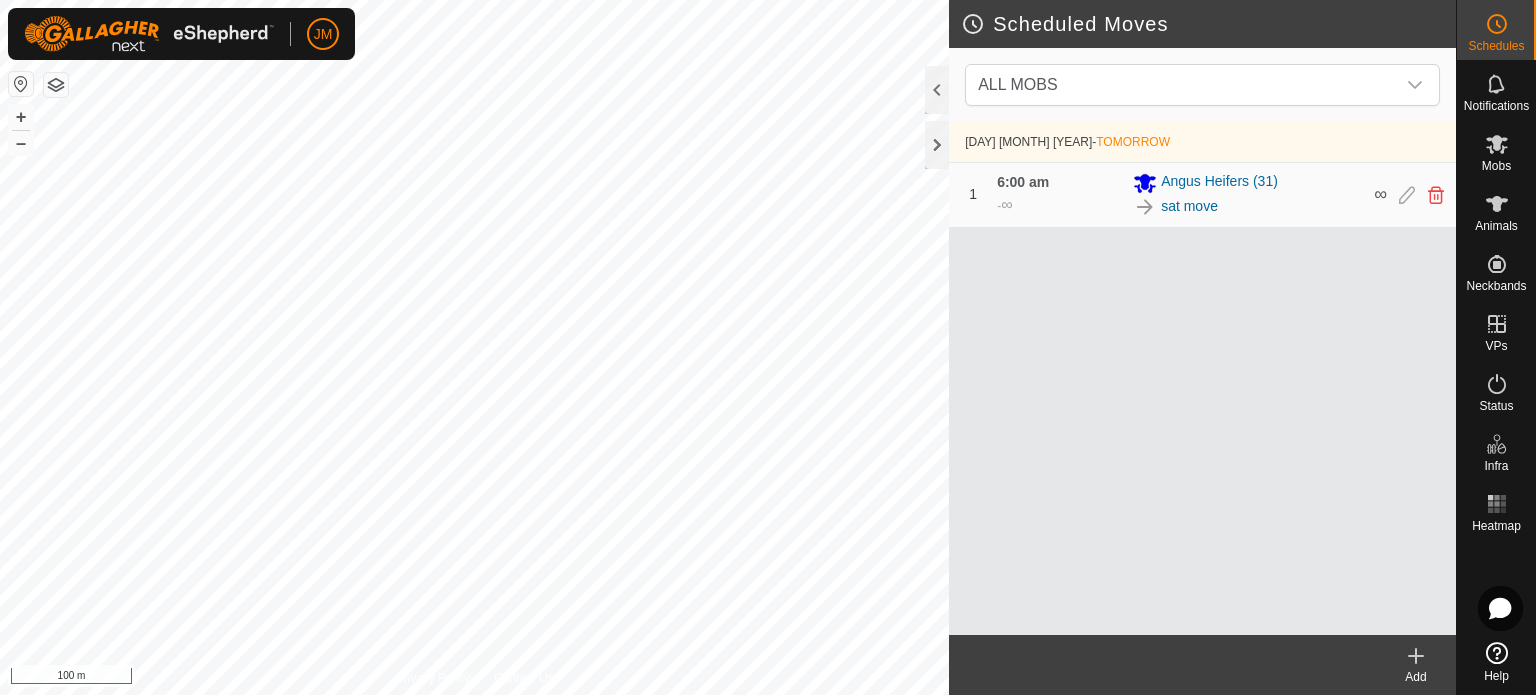 click 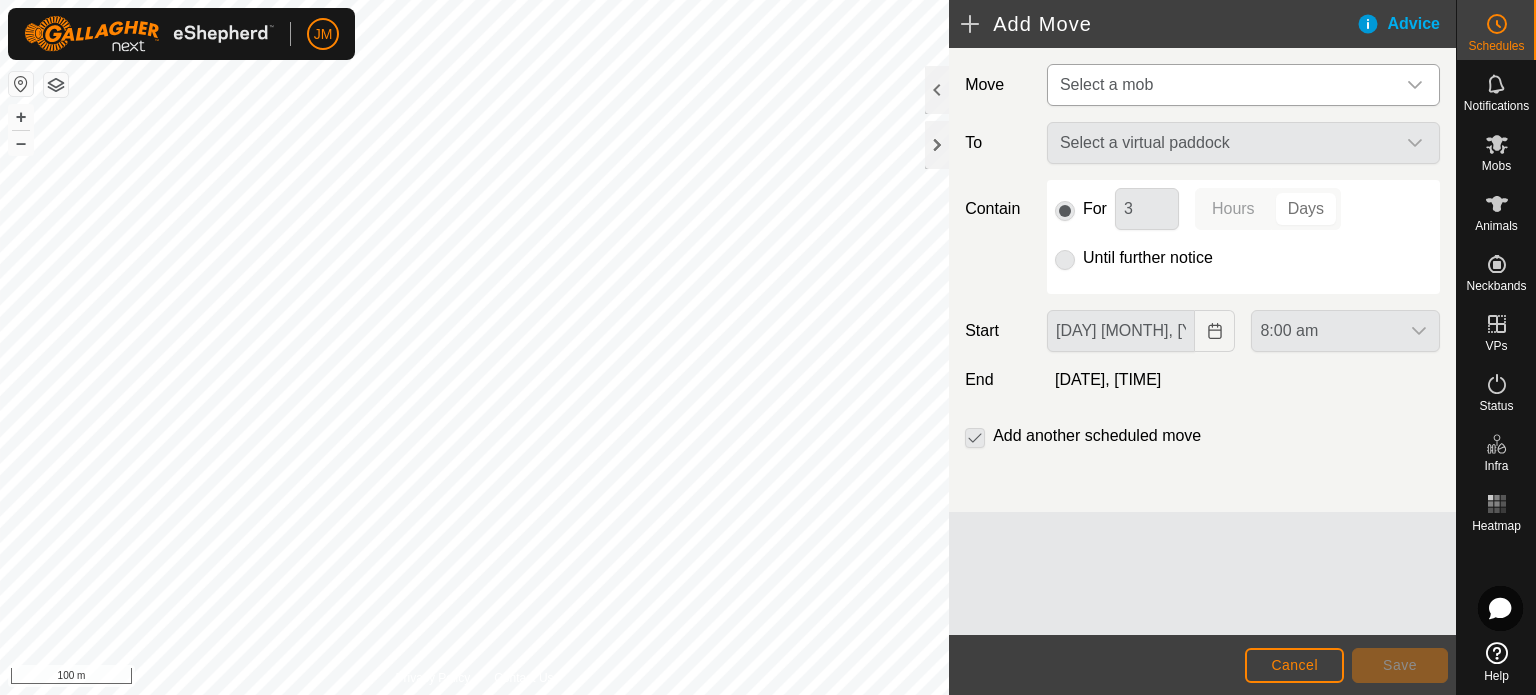 click on "Select a mob" at bounding box center [1106, 84] 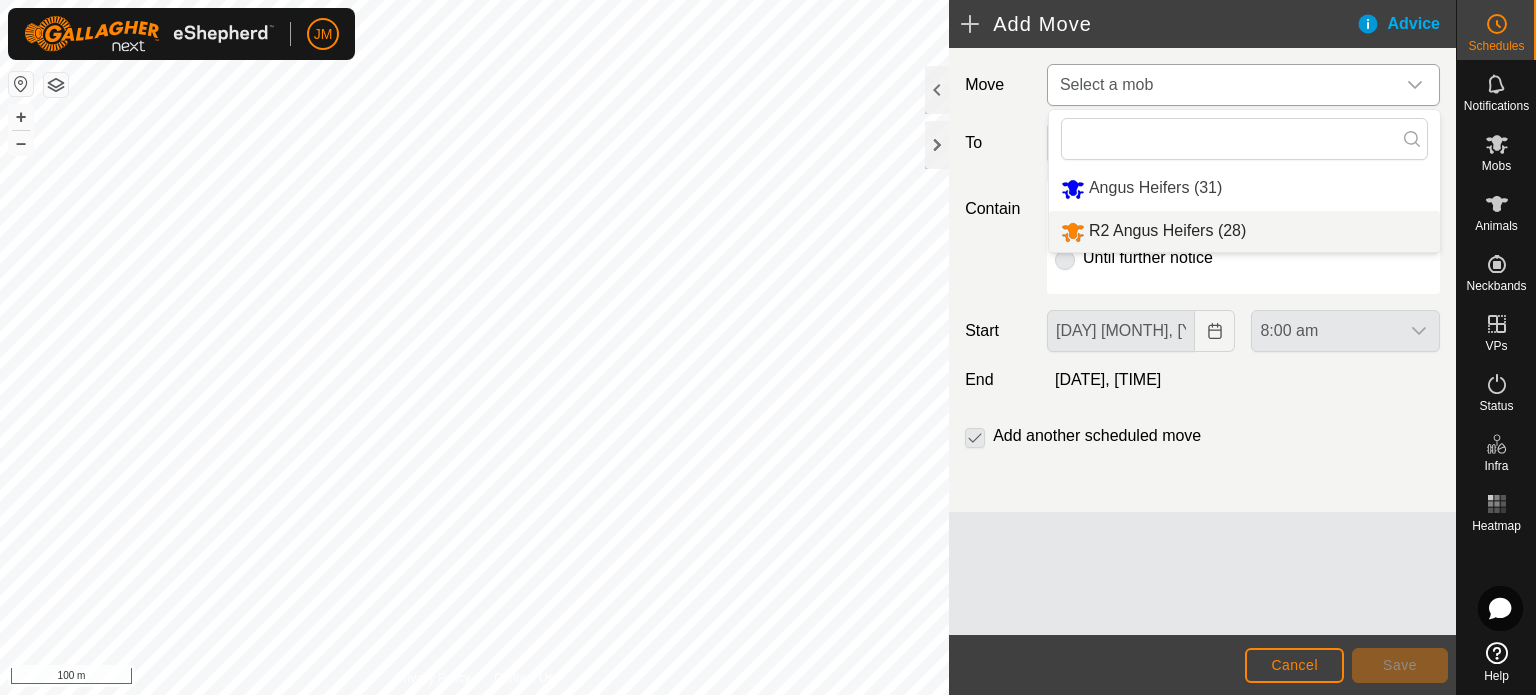 click on "R2 Angus Heifers (28)" at bounding box center [1244, 231] 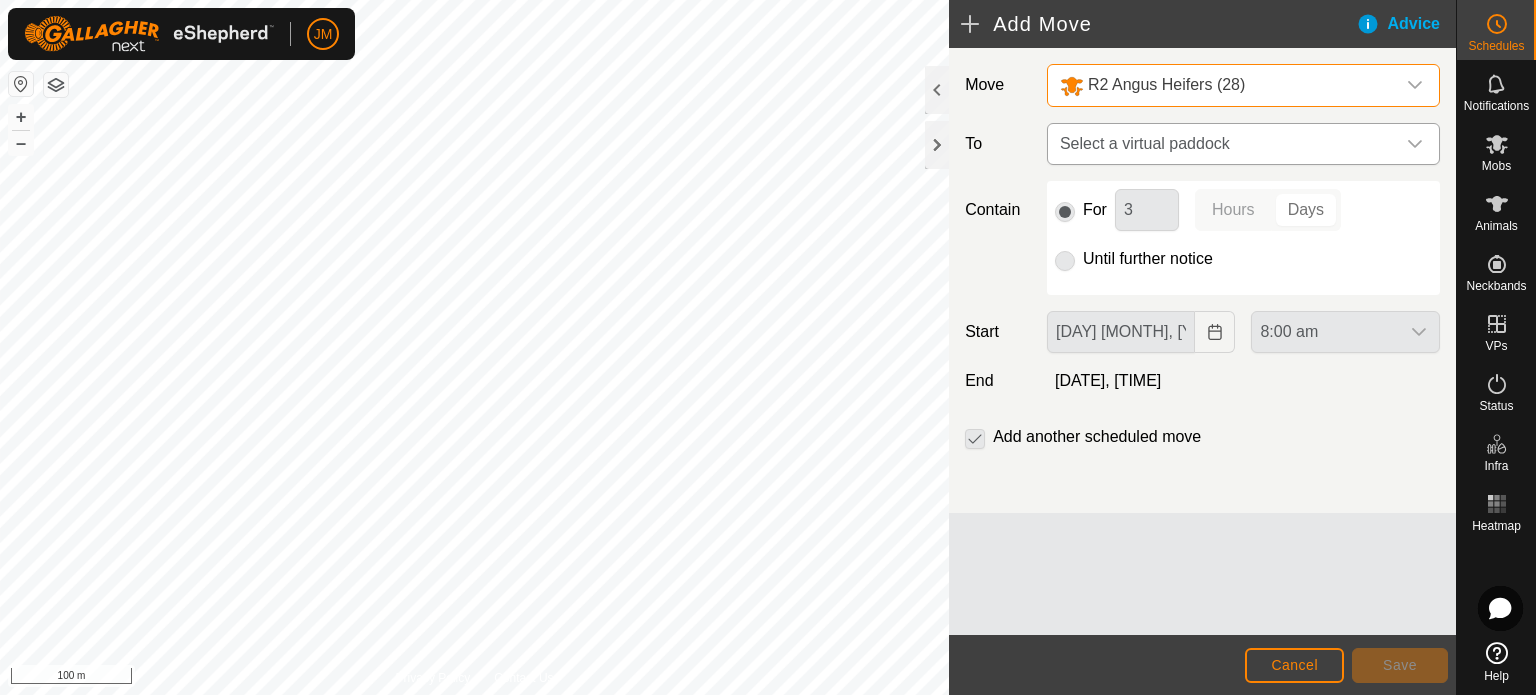 click on "Select a virtual paddock" at bounding box center [1223, 144] 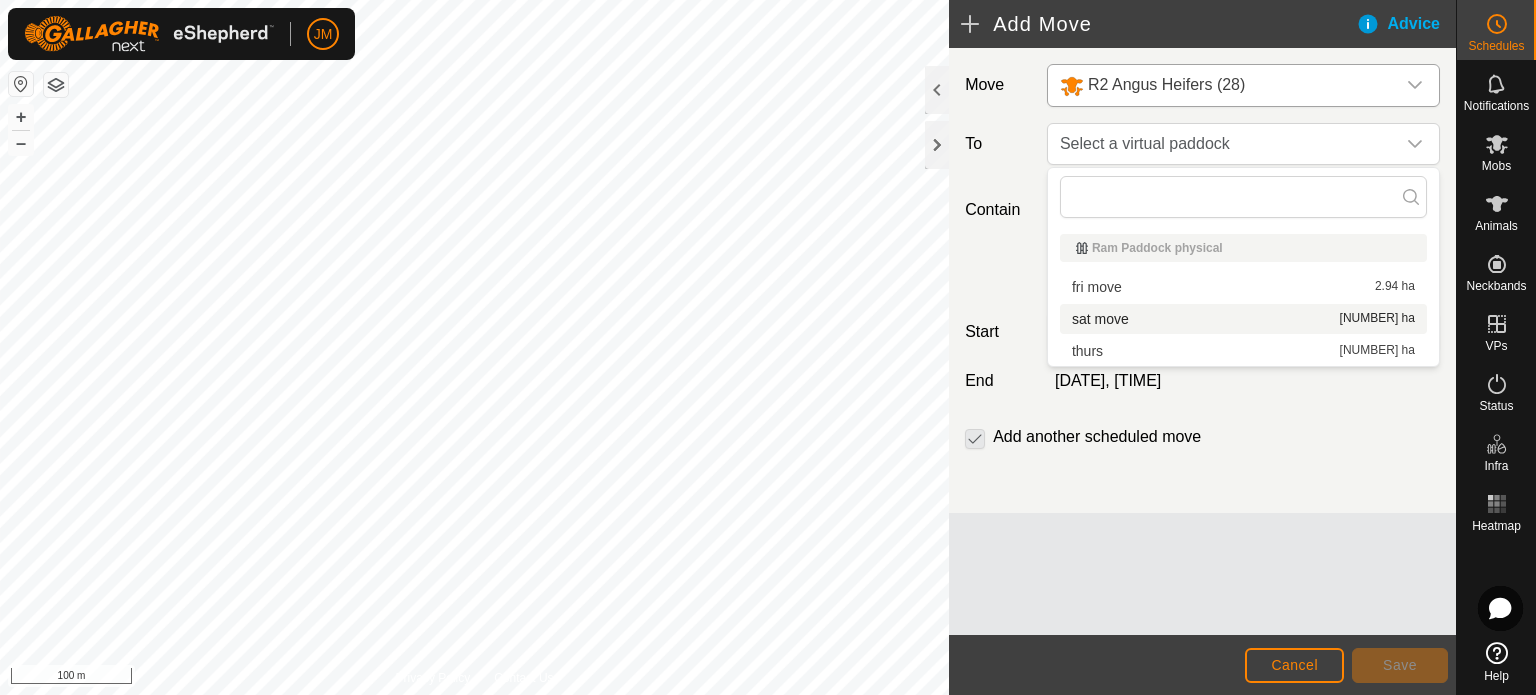 click on "sat move  [NUMBER] ha" at bounding box center (1243, 319) 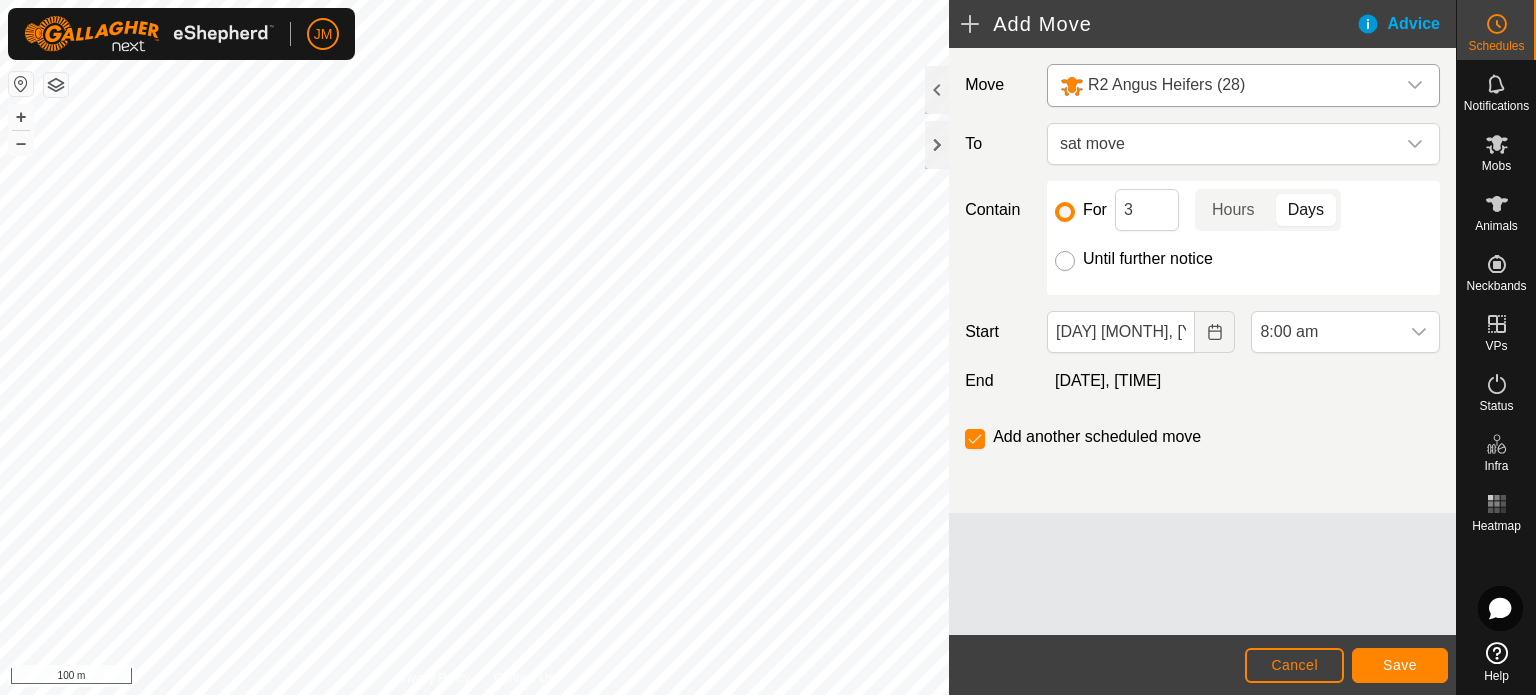 click on "Until further notice" at bounding box center [1065, 261] 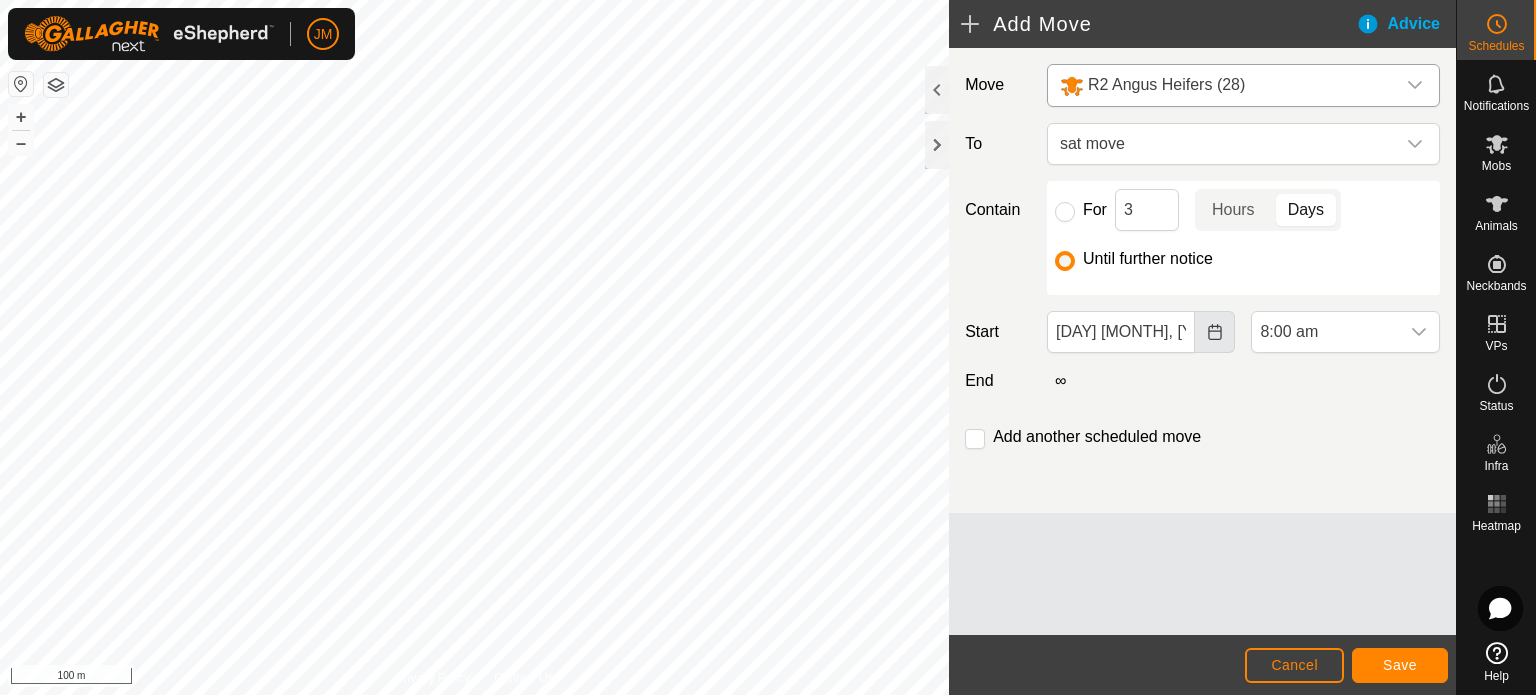 click 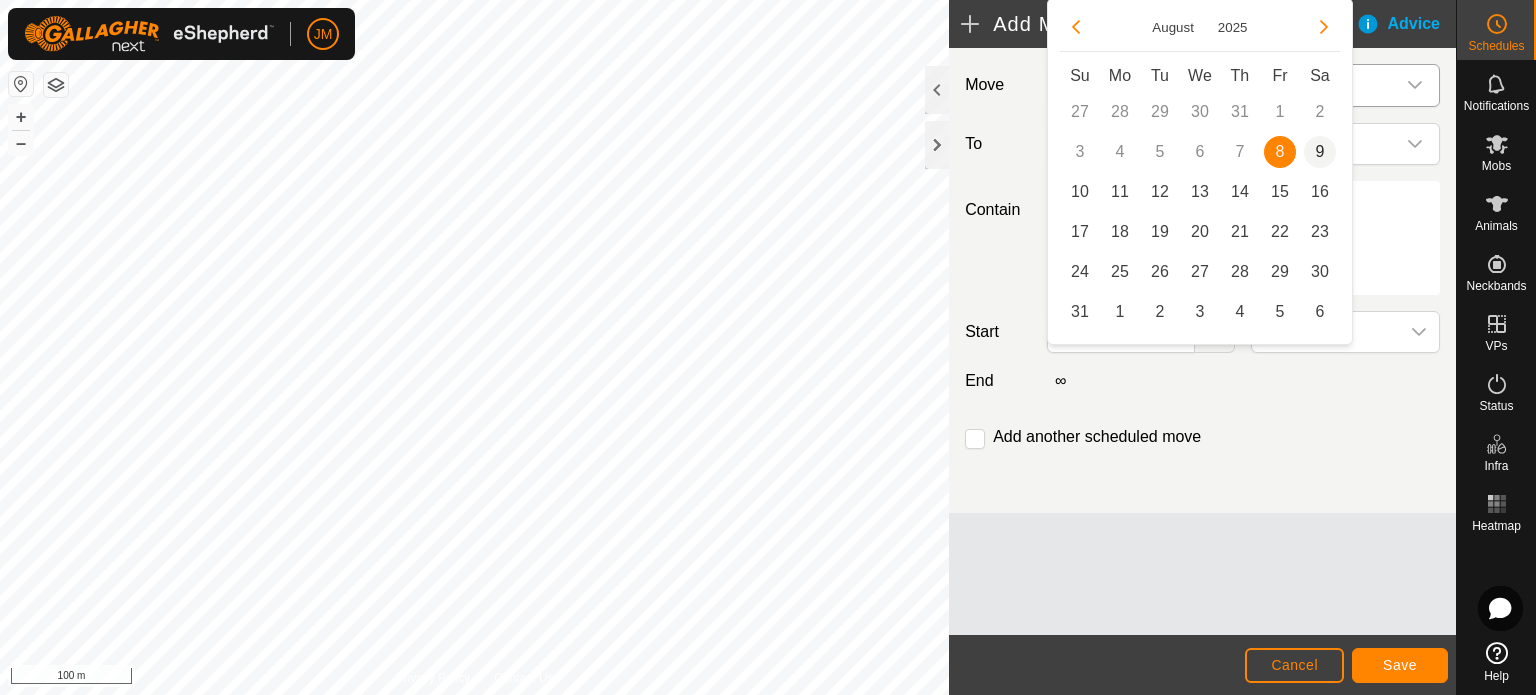 click on "9" at bounding box center [1320, 152] 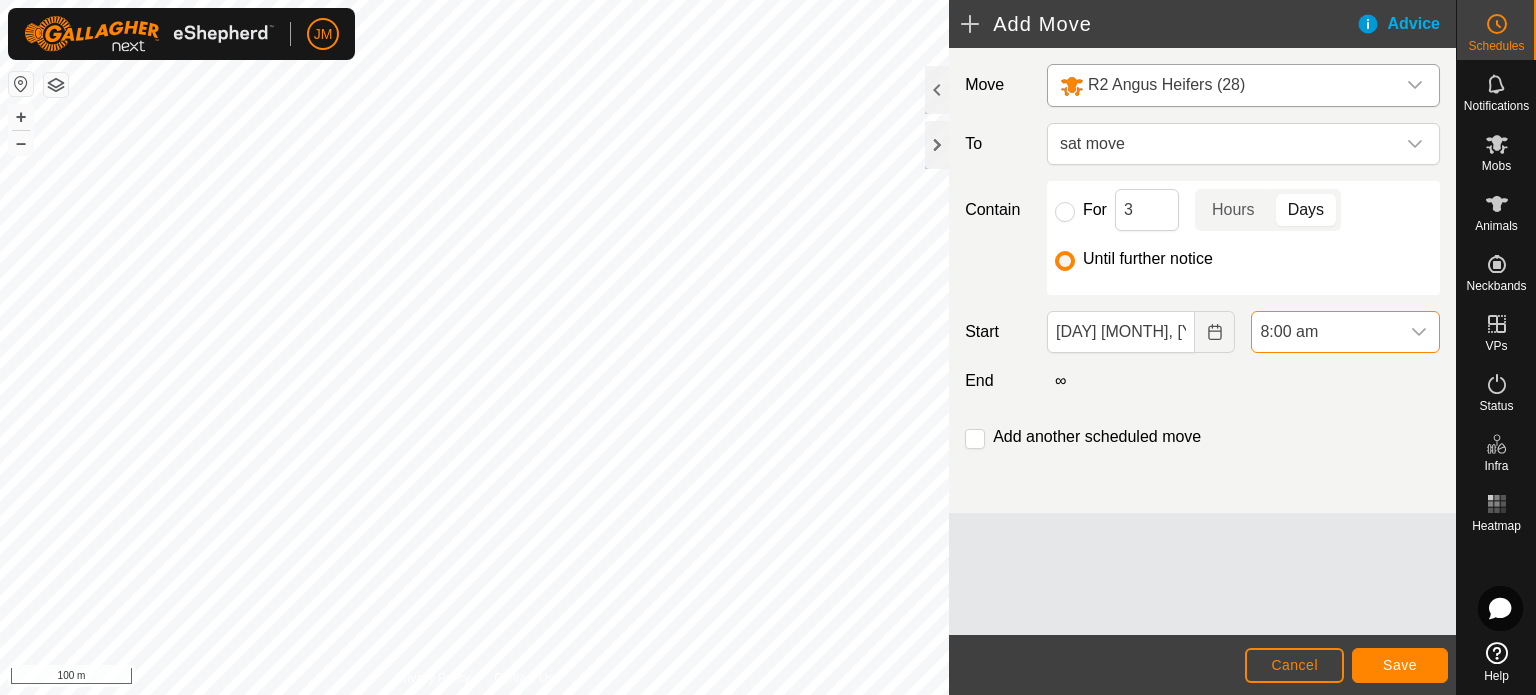 click on "8:00 am" at bounding box center (1325, 332) 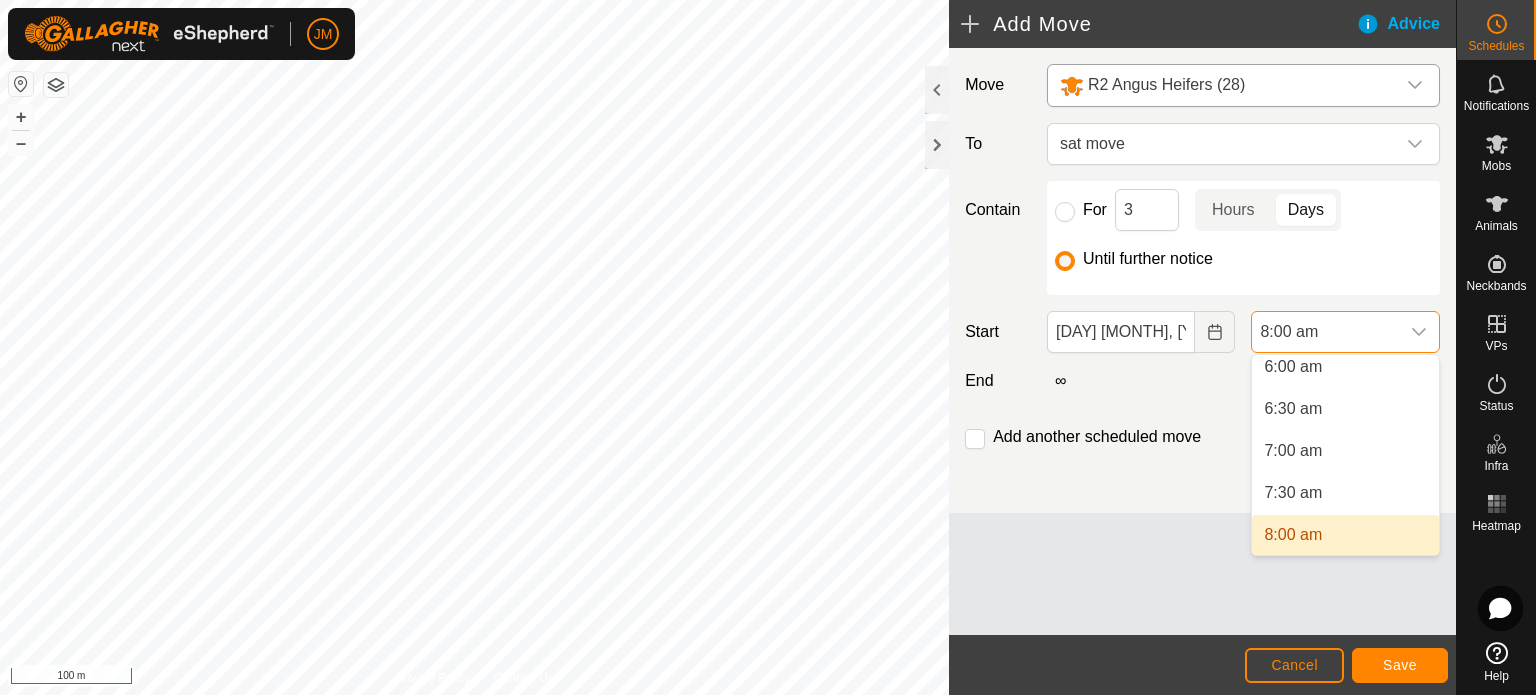 scroll, scrollTop: 504, scrollLeft: 0, axis: vertical 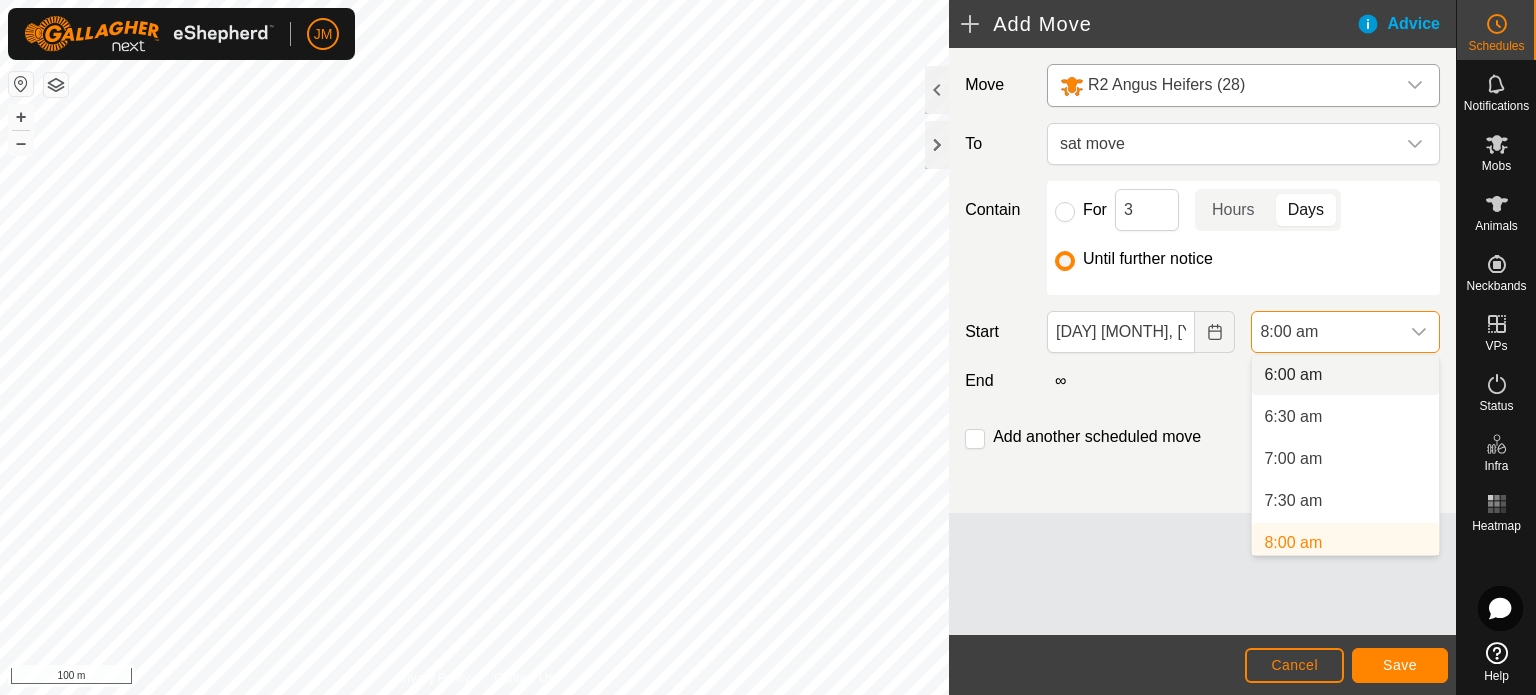 click on "6:00 am" at bounding box center [1345, 375] 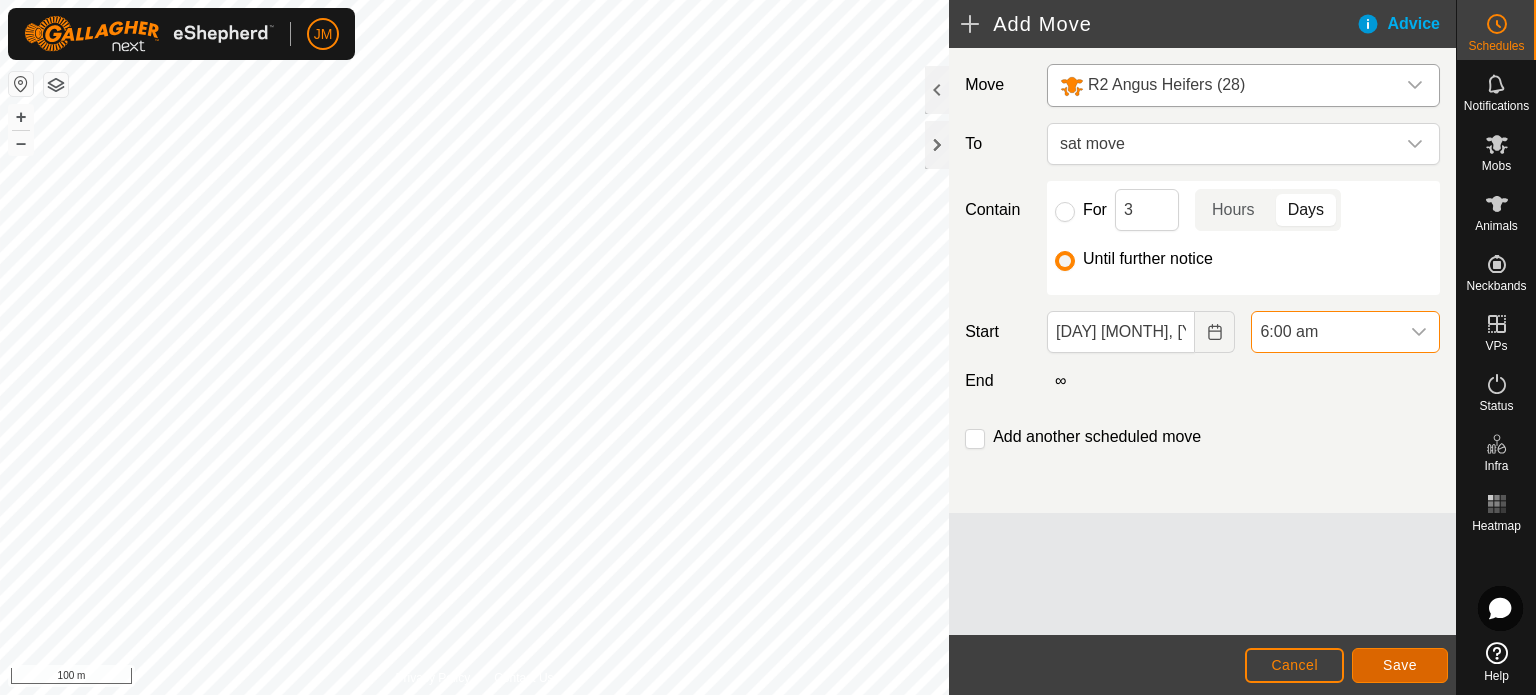 click on "Save" 